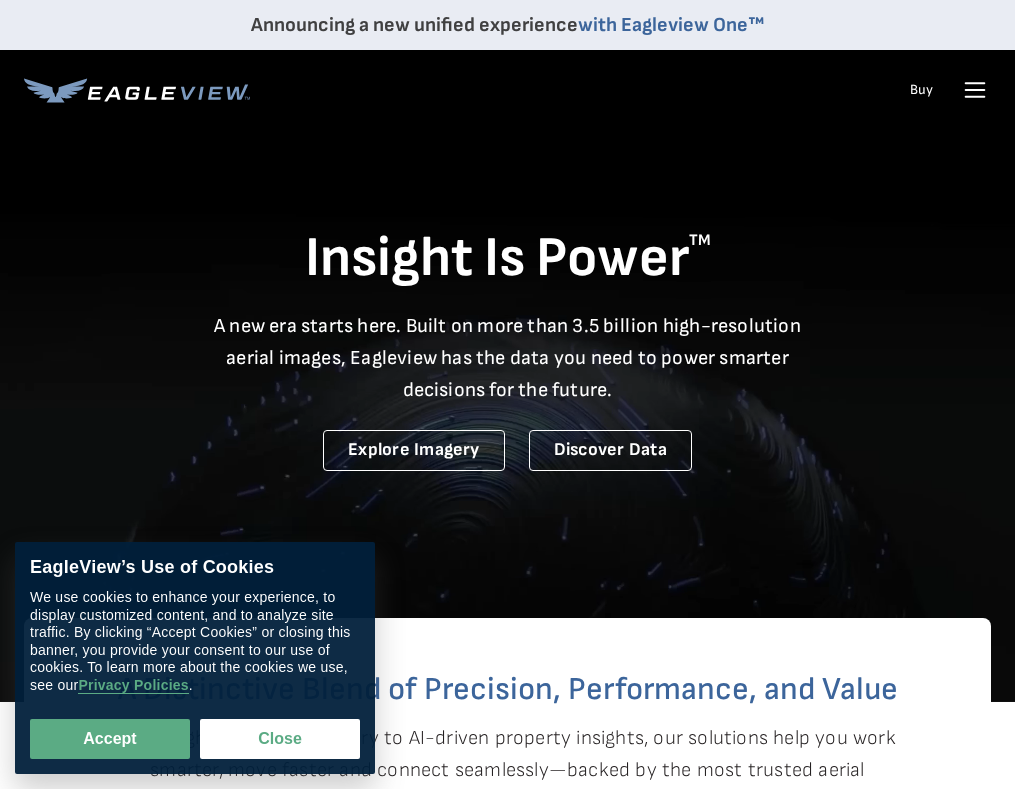 scroll, scrollTop: 0, scrollLeft: 0, axis: both 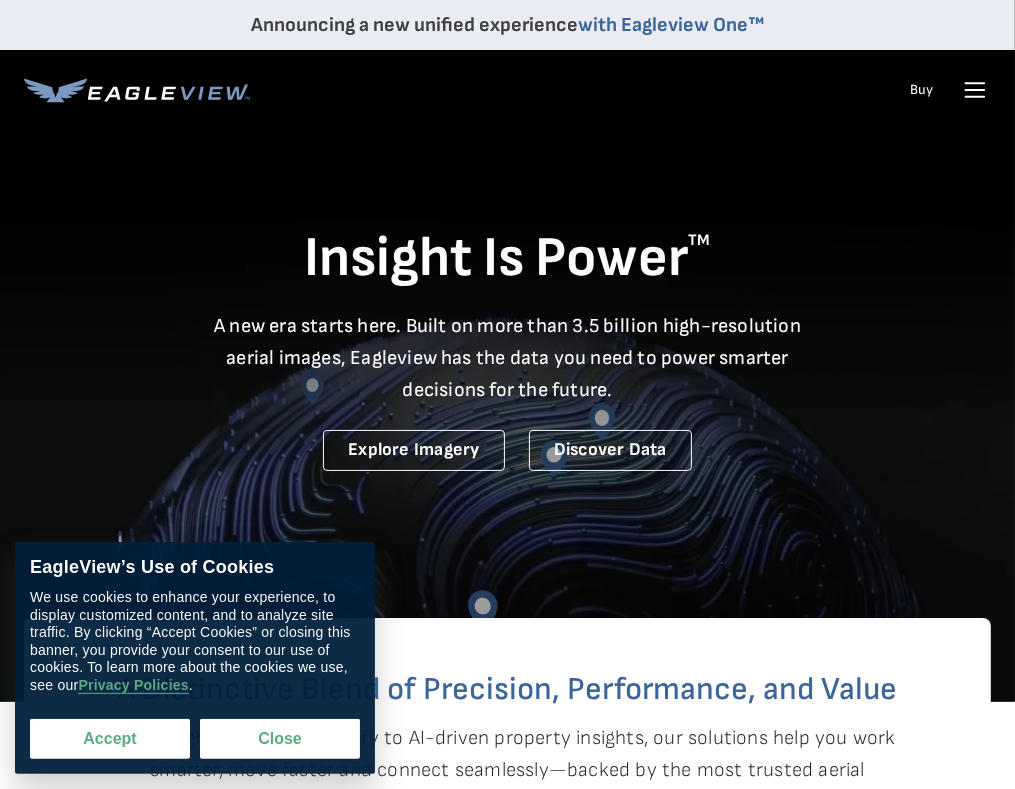 click on "Accept" at bounding box center (110, 739) 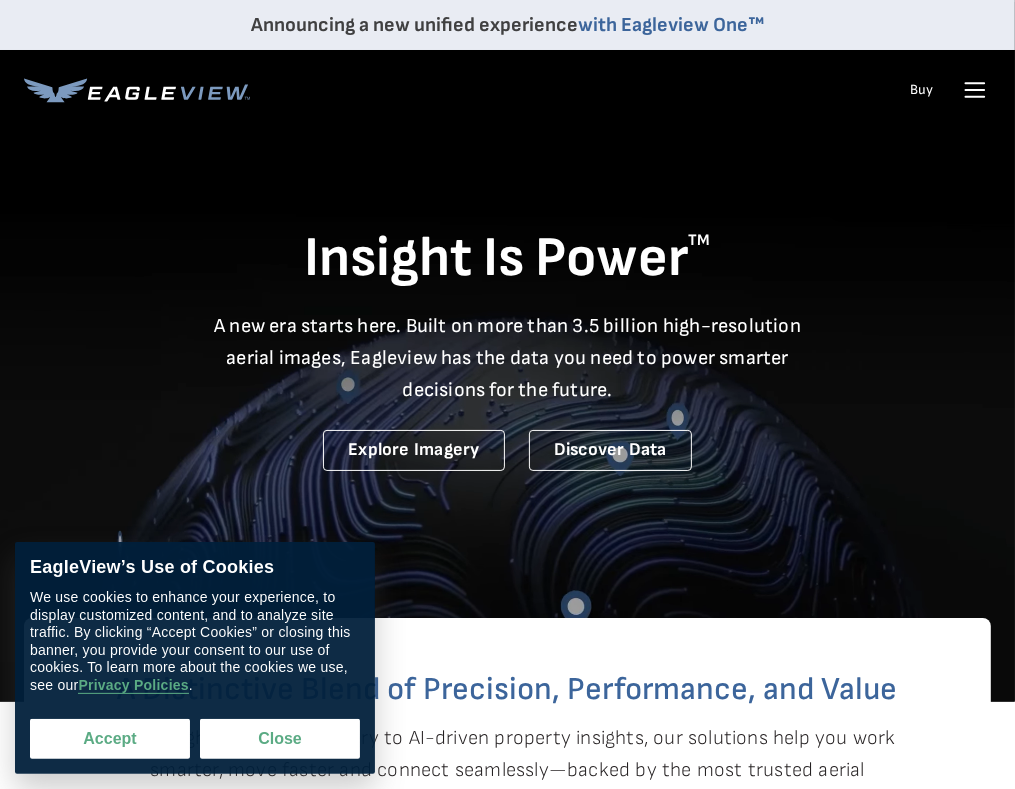 checkbox on "true" 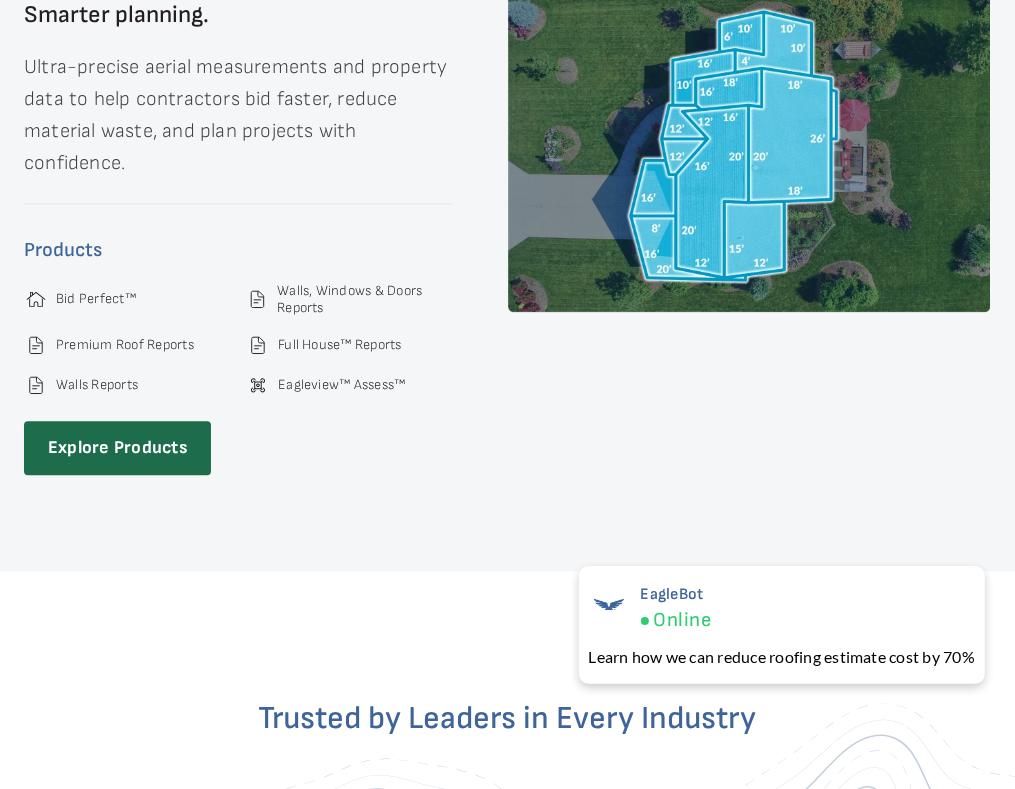 scroll, scrollTop: 2953, scrollLeft: 0, axis: vertical 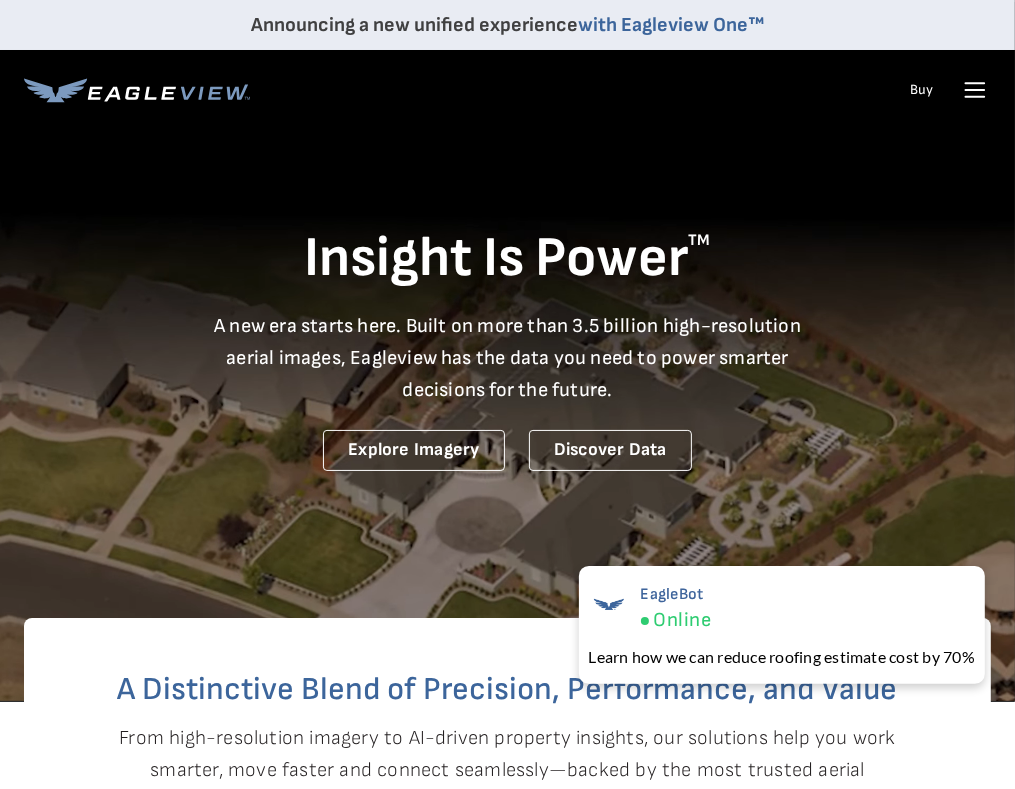 click on "Buy" at bounding box center (921, 90) 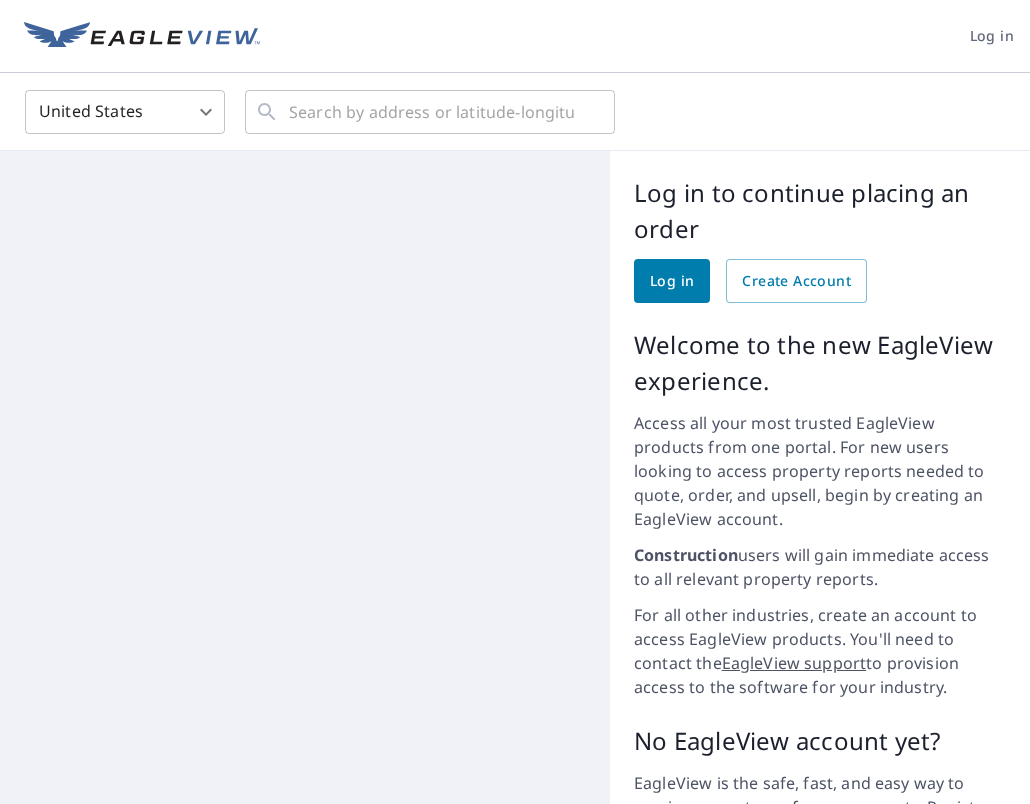 scroll, scrollTop: 0, scrollLeft: 0, axis: both 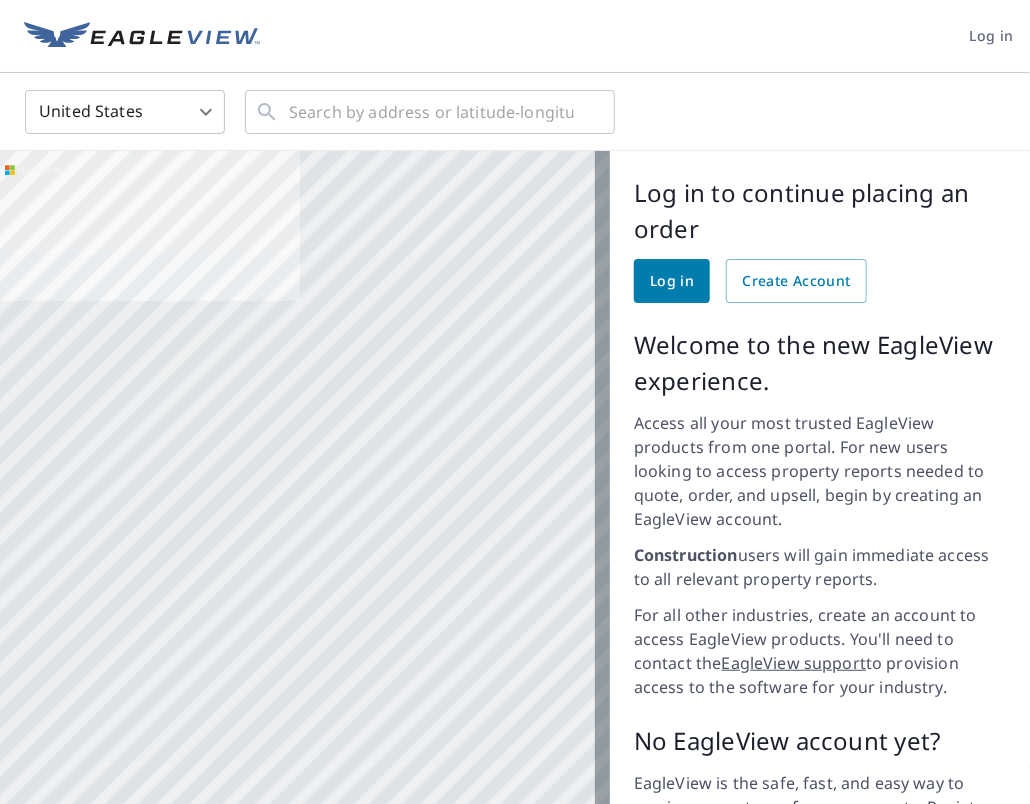 click on "Log in" at bounding box center (672, 281) 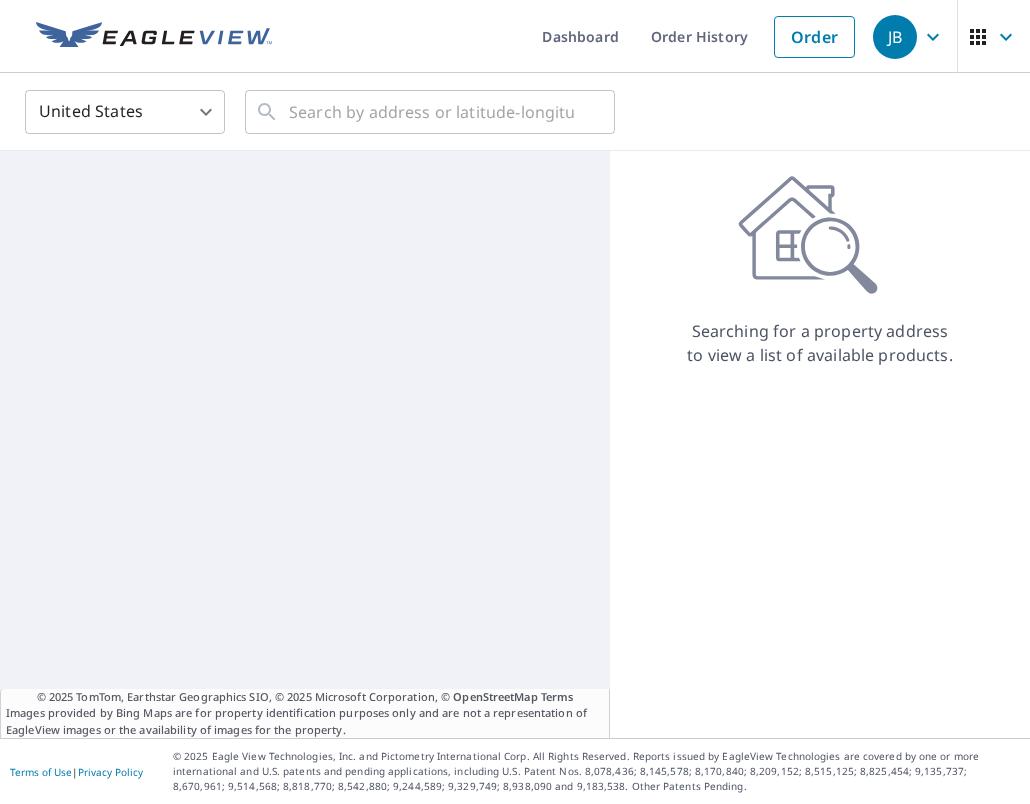 scroll, scrollTop: 0, scrollLeft: 0, axis: both 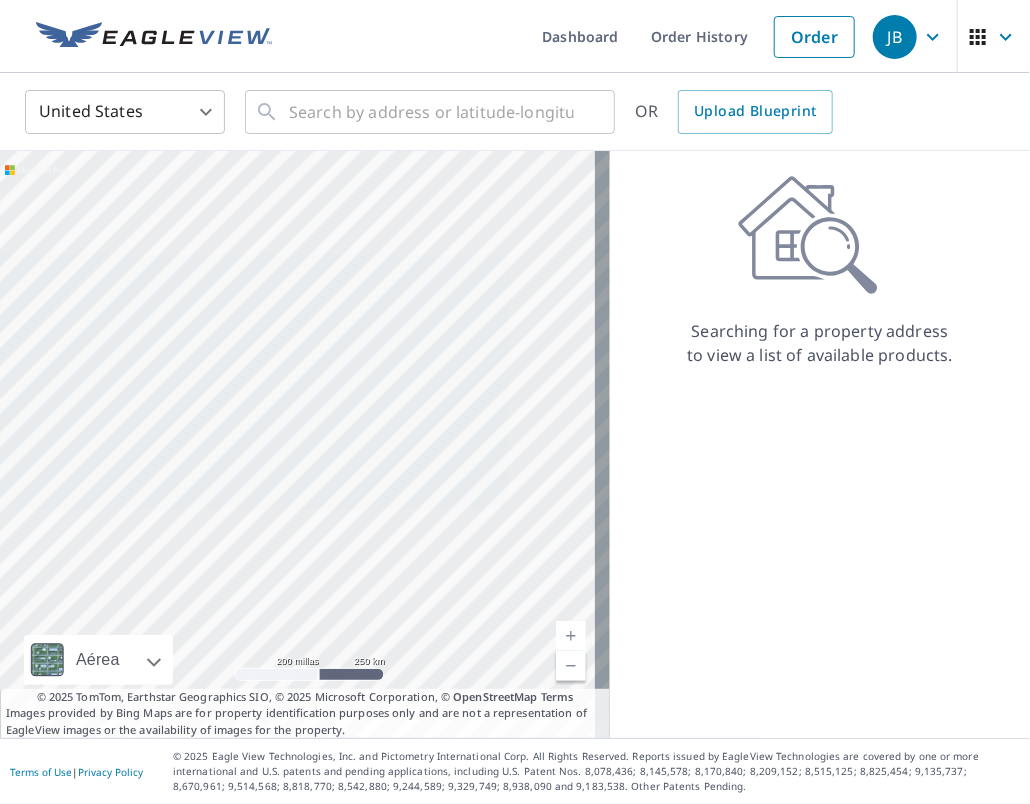 click on "JB" at bounding box center [895, 37] 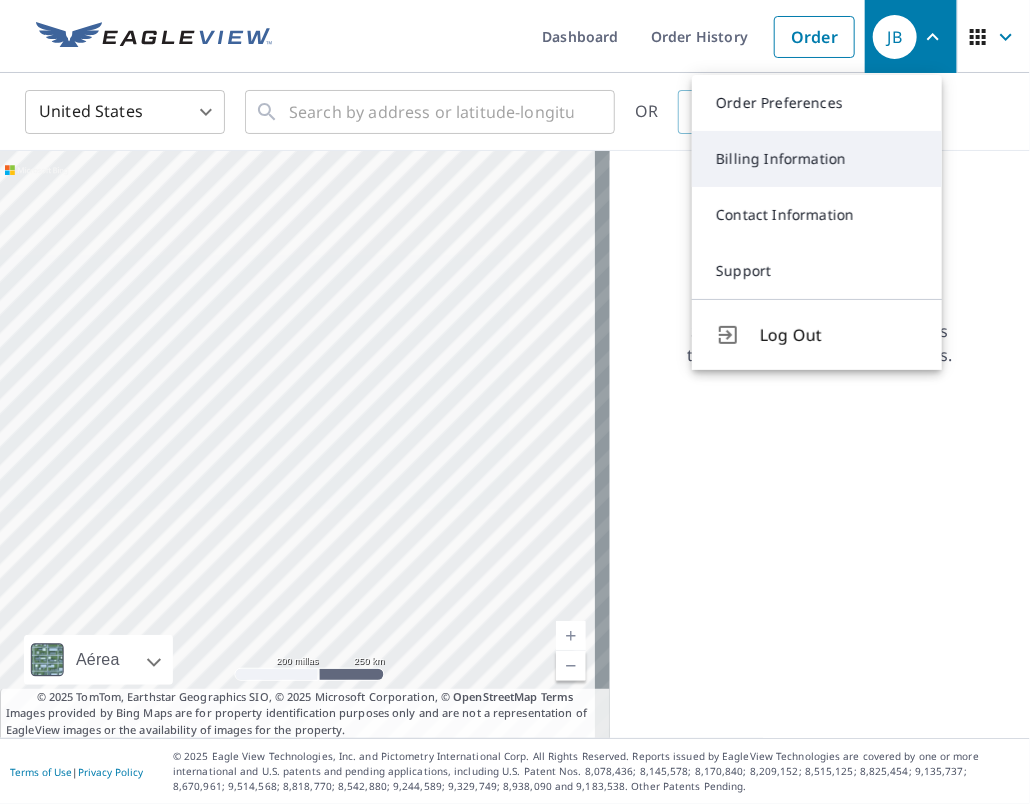 click on "Billing Information" at bounding box center (817, 159) 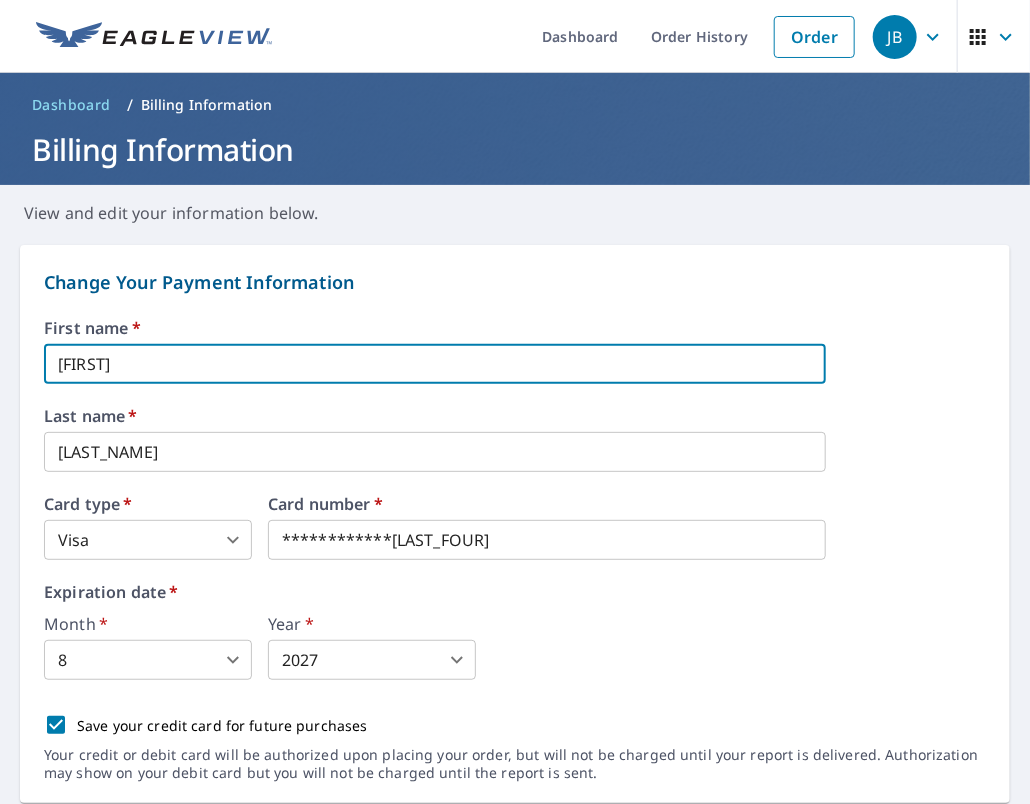 click on "[FIRST]" at bounding box center [435, 364] 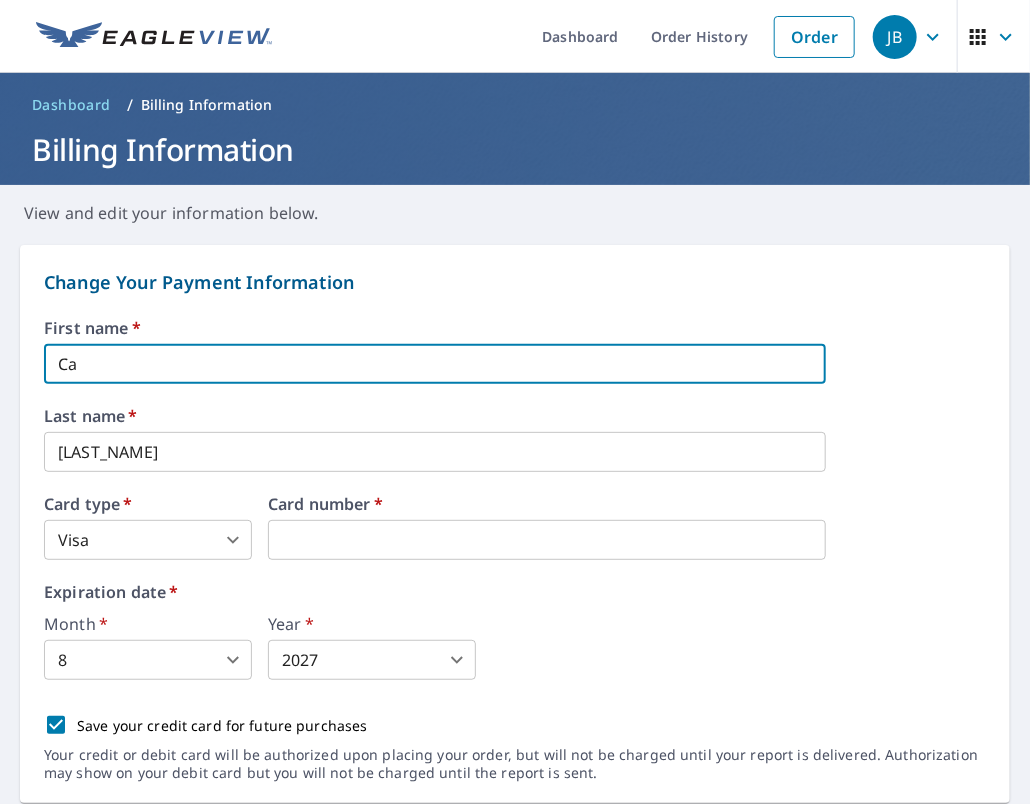 type on "C" 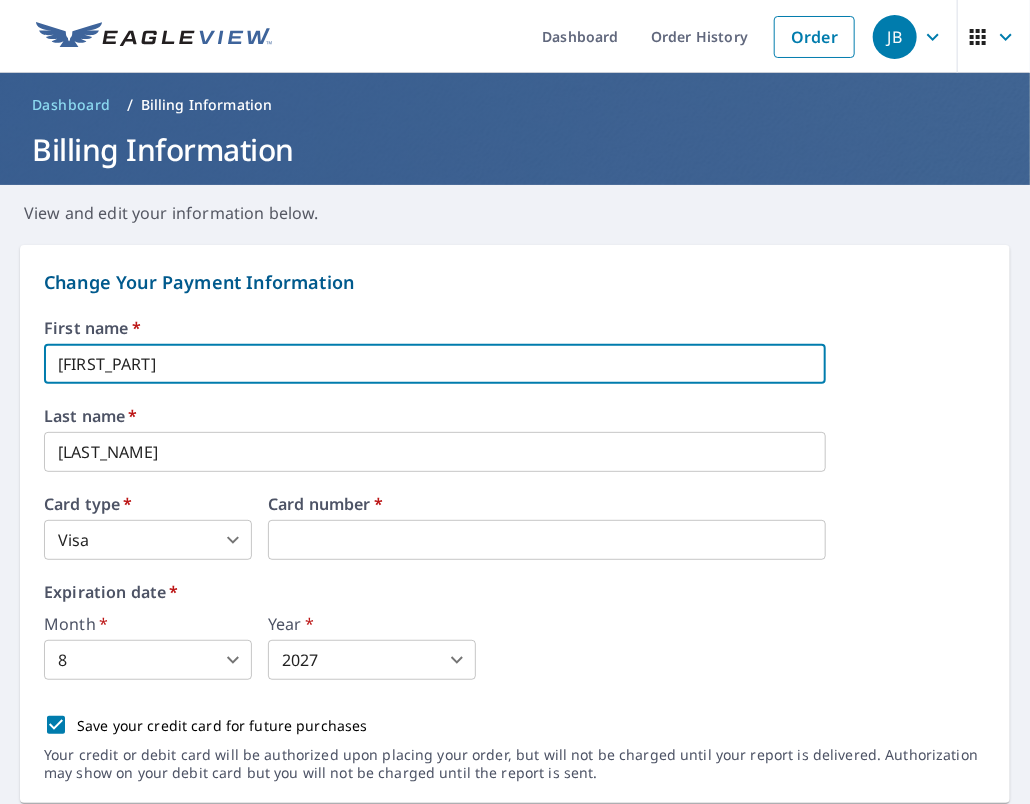 type on "[FIRST]" 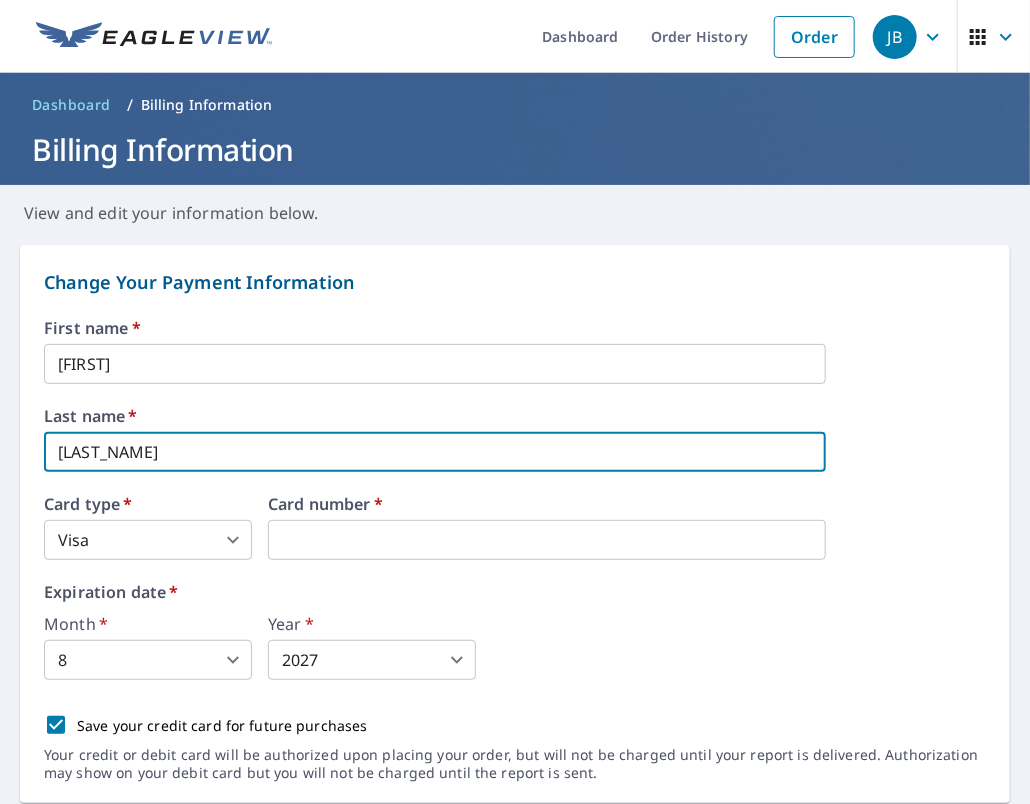 click on "[LAST_NAME]" at bounding box center (435, 452) 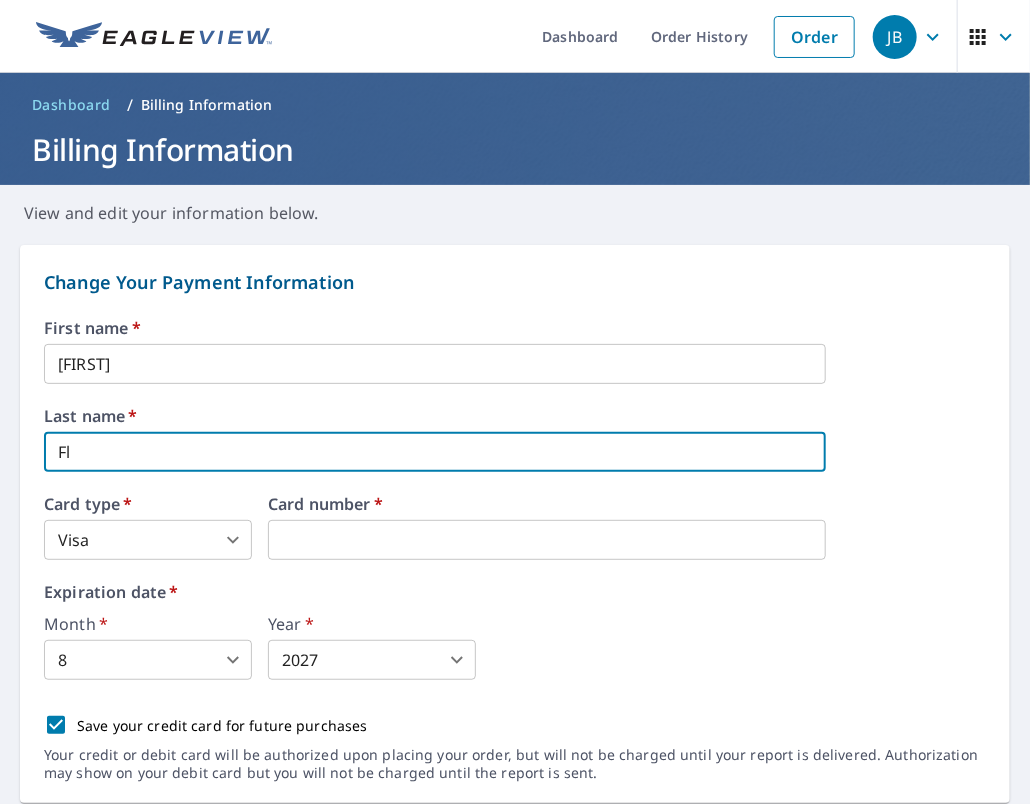 type on "F" 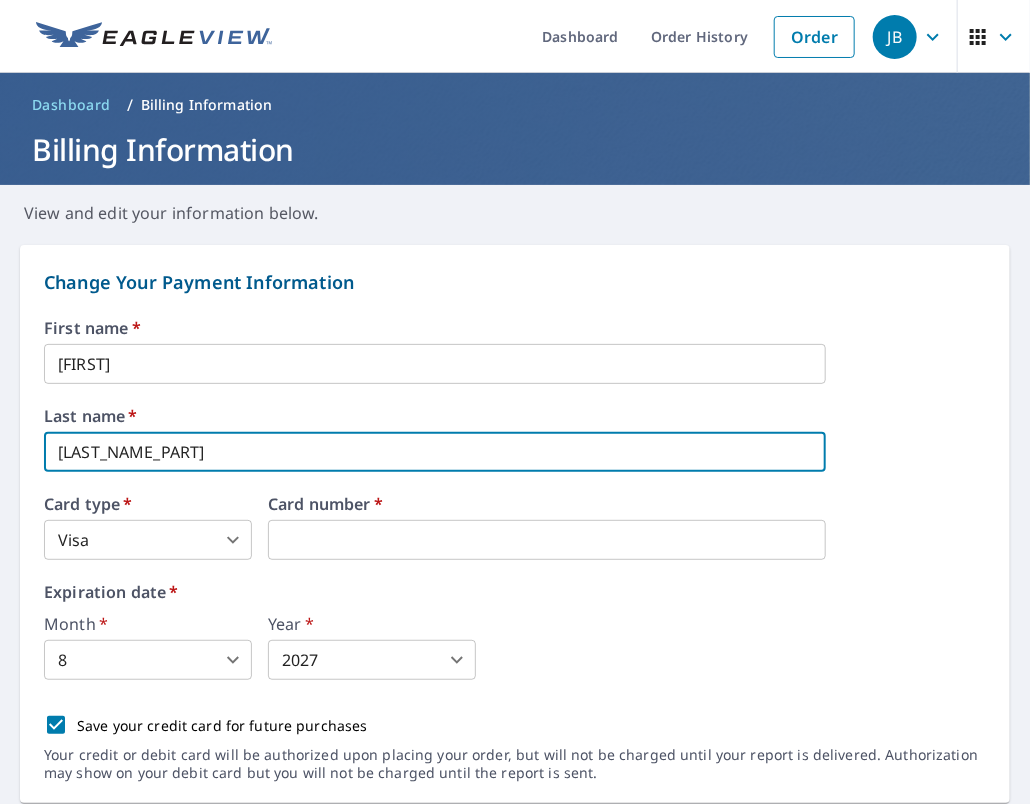 type on "[LAST_NAME]" 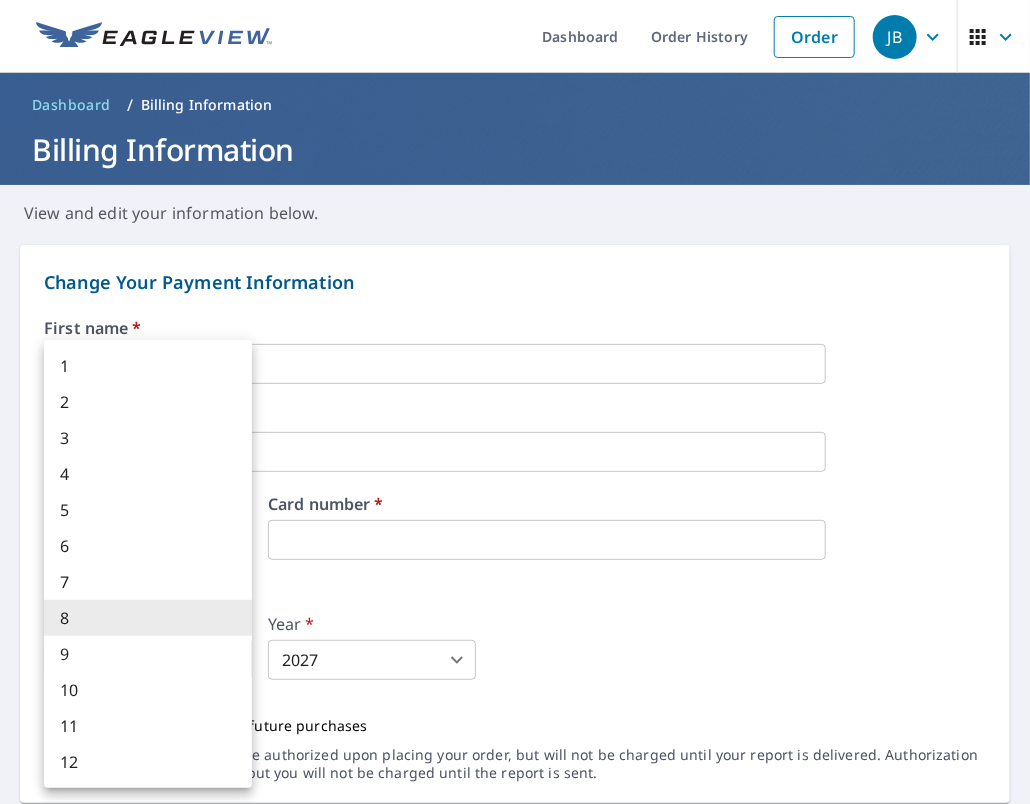 click on "Billing email   * [EMAIL] ​ Company   * [COMPANY] ​ Country   * United States US ​ Phone [PHONE] ​ Ext. ​ Secondary phone ​ Ext. ​ Address [NUMBER] [STREET] [STREET_SUFFIX] ​ City [CITY] ​ State [STATE] [STATE] ​ Zip code [ZIP] ​ Save Cancel Terms of Use  |  Privacy Policy" at bounding box center (515, 402) 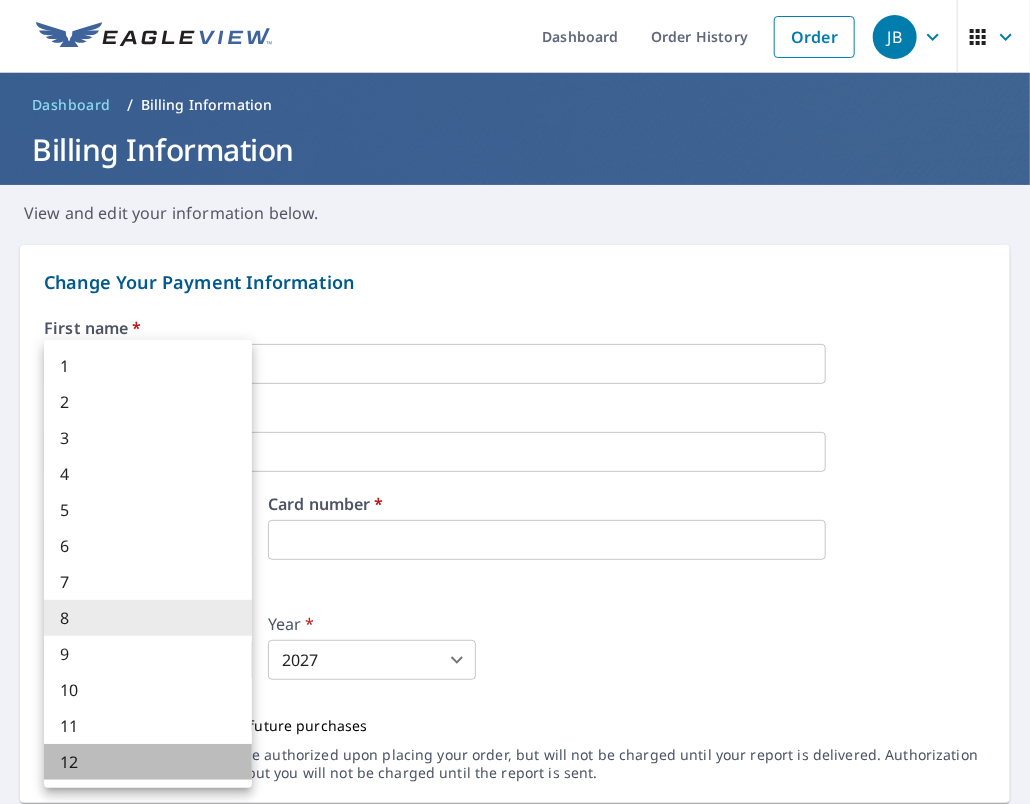 click on "12" at bounding box center (148, 762) 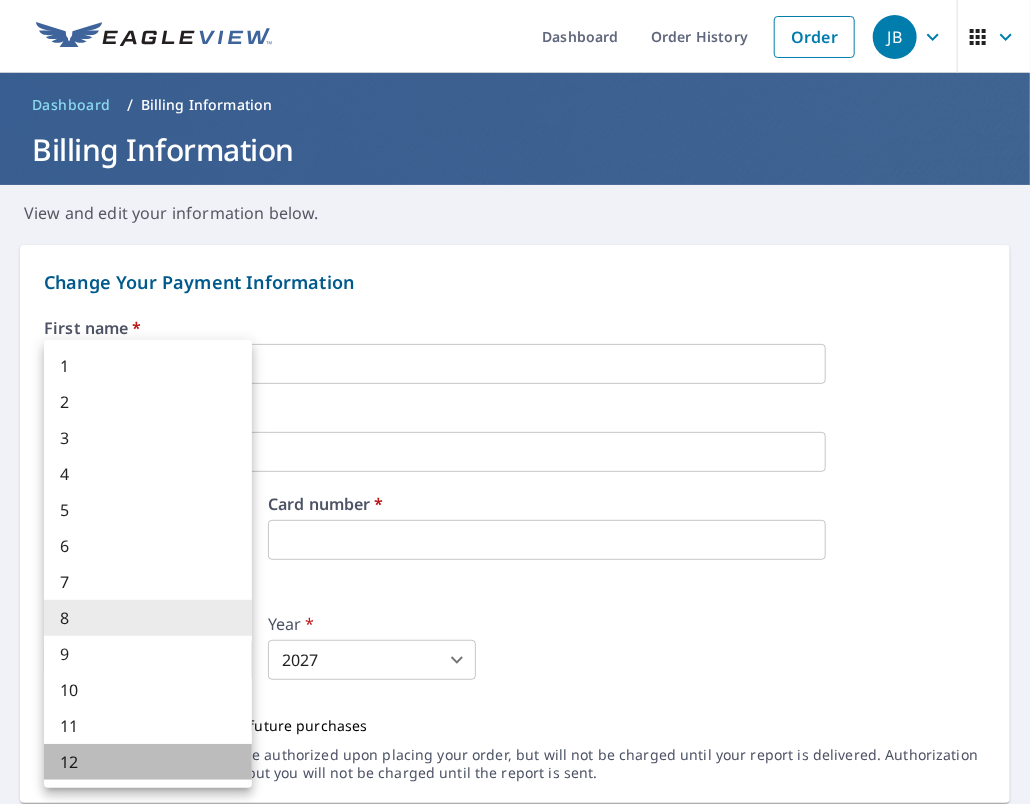 type on "12" 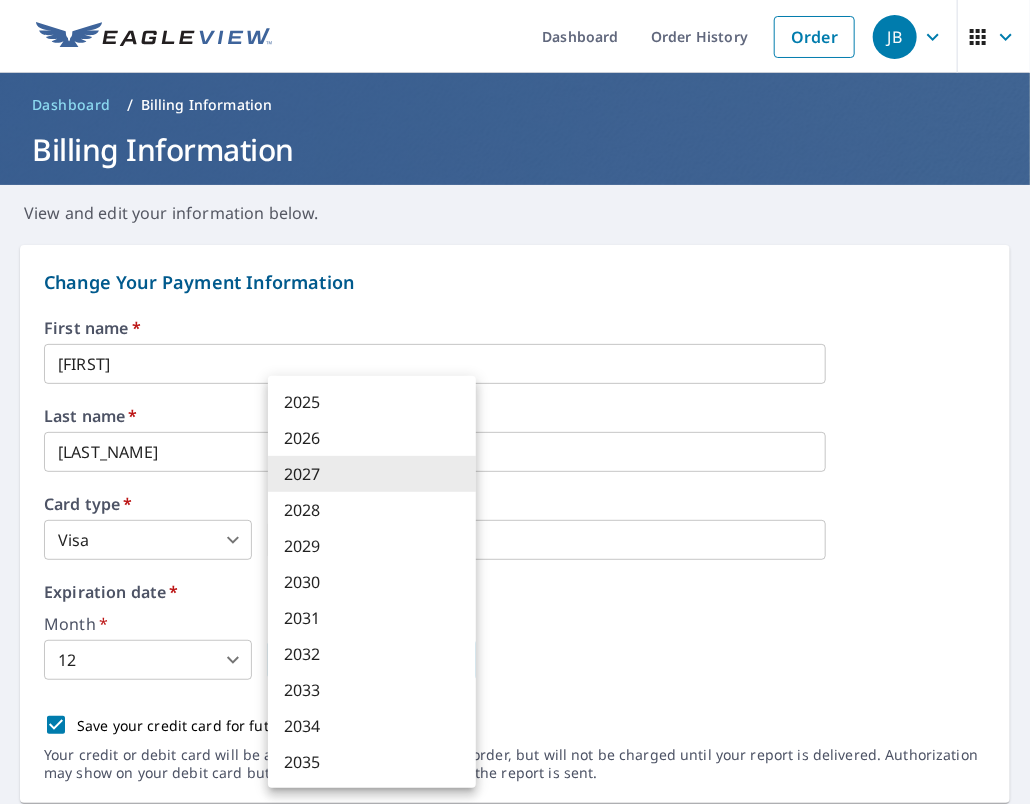click on "Billing email   * [EMAIL] ​ Company   * [COMPANY] ​ Country   * United States US ​ Phone [PHONE] ​ Ext. ​ Secondary phone ​ Ext. ​ Address [NUMBER] [STREET] [STREET_SUFFIX] ​ City [CITY] ​ State [STATE] [STATE] ​ Zip code [ZIP] ​ Save Cancel Terms of Use  |  Privacy Policy" at bounding box center [515, 402] 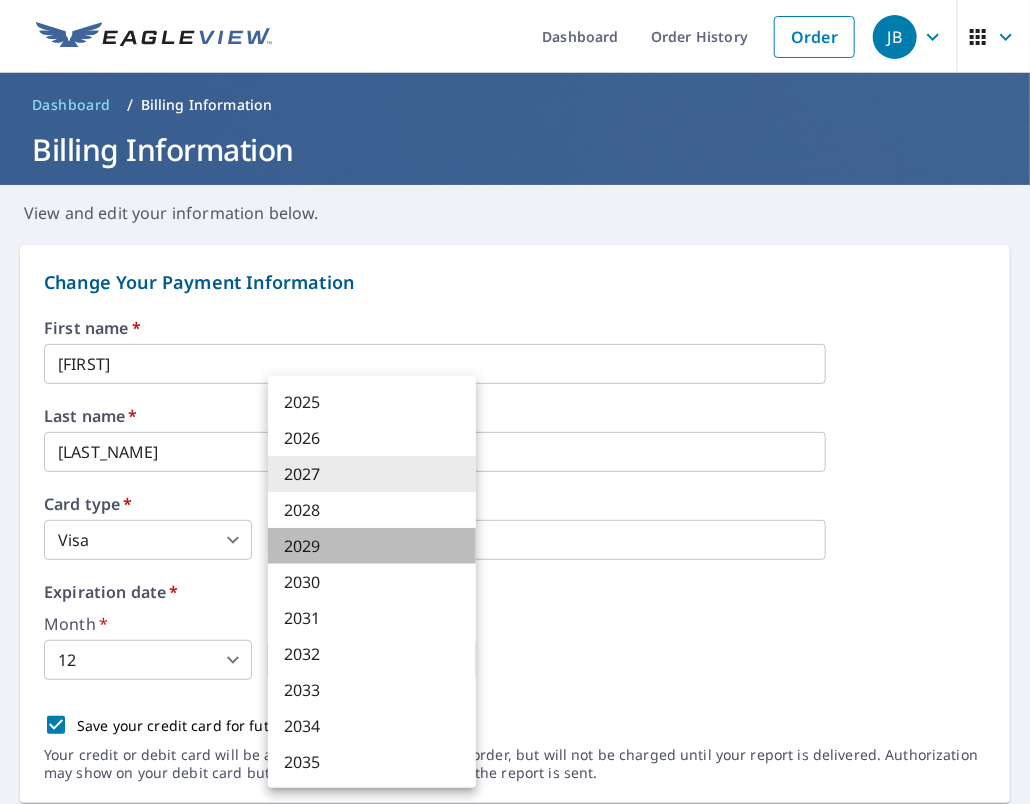 click on "2029" at bounding box center [372, 546] 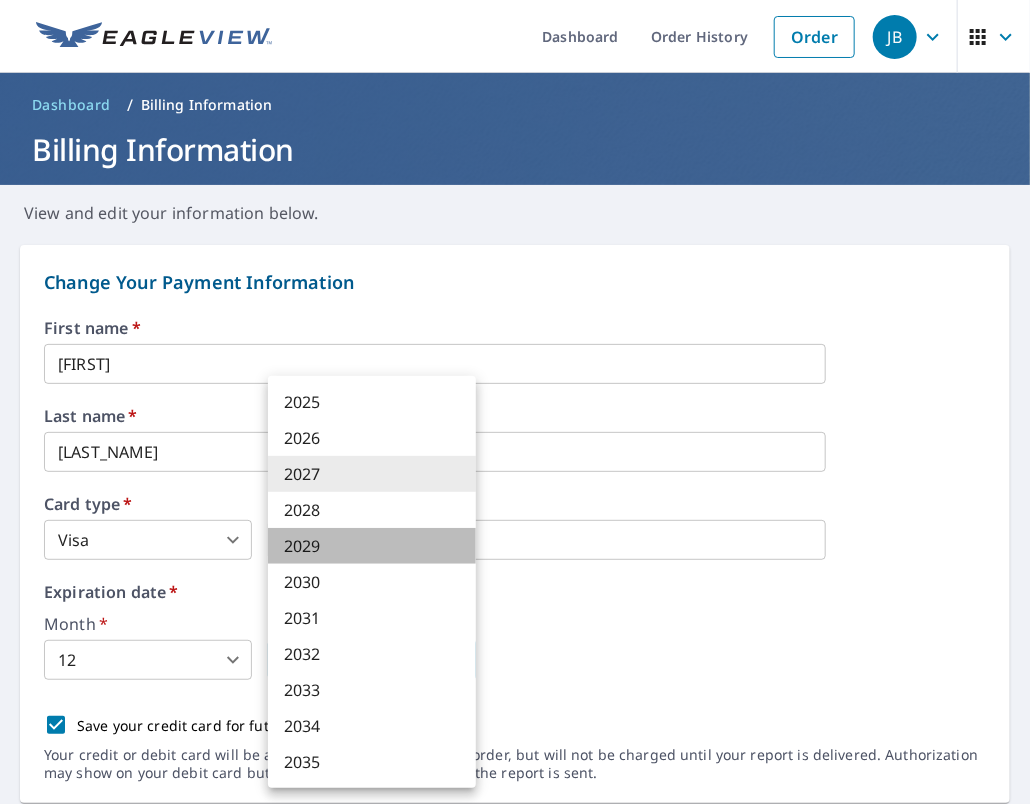 type on "2029" 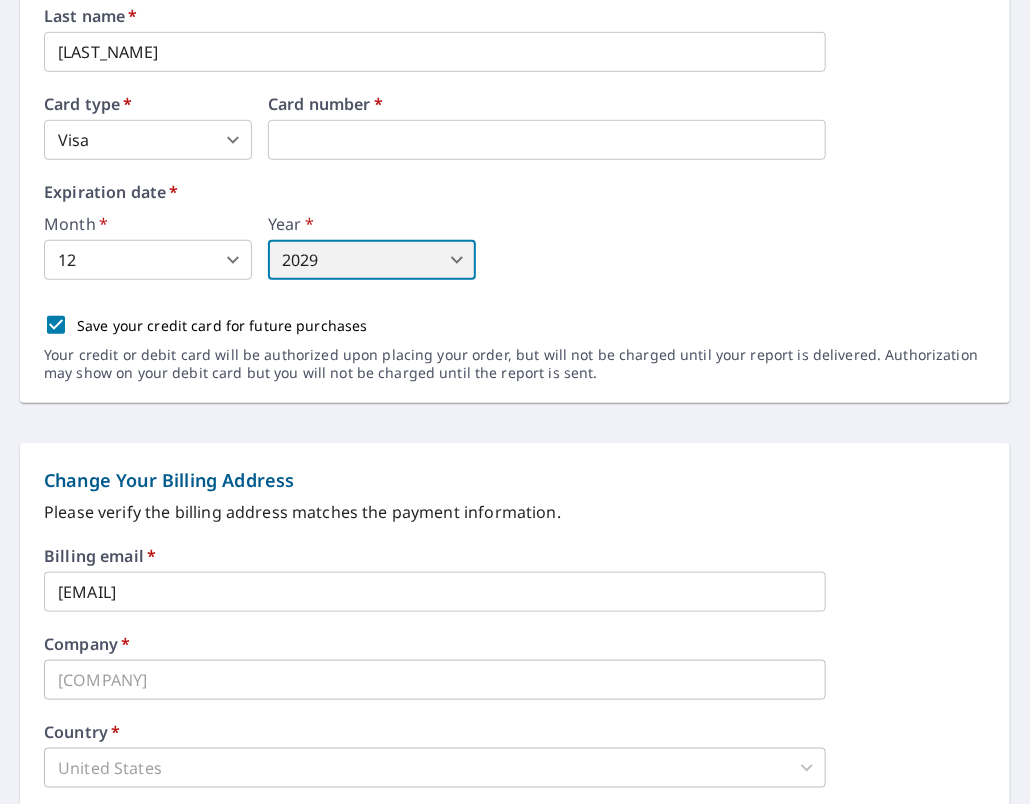 scroll, scrollTop: 413, scrollLeft: 0, axis: vertical 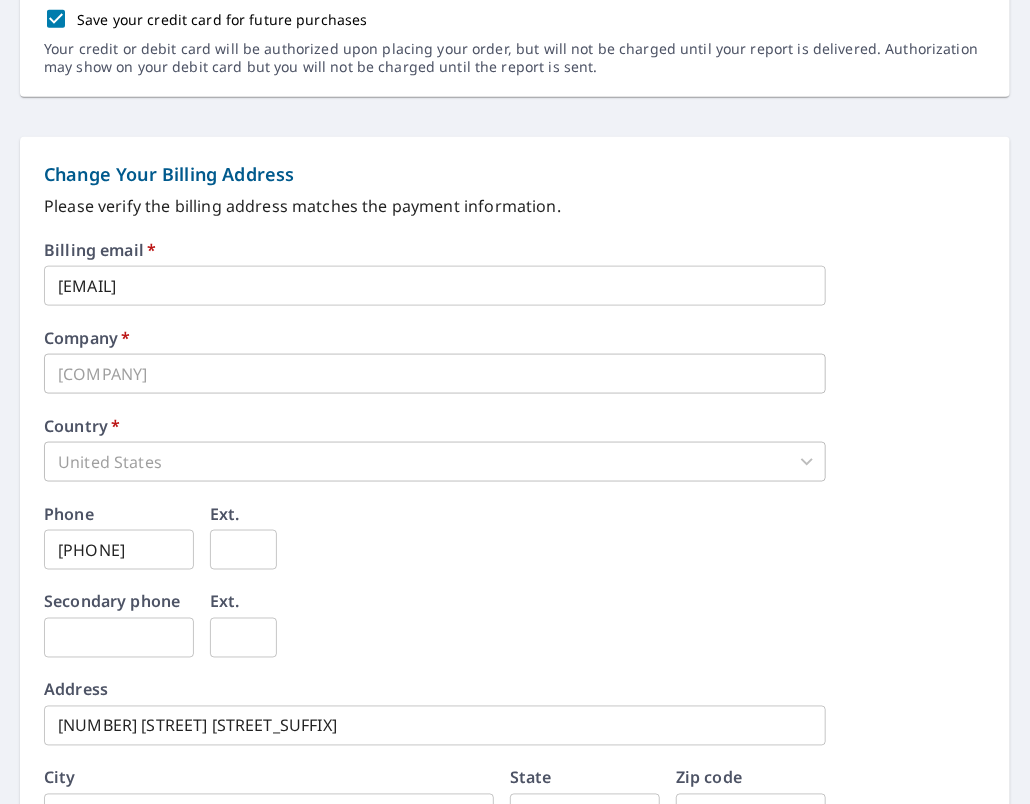click on "United States" at bounding box center (435, 462) 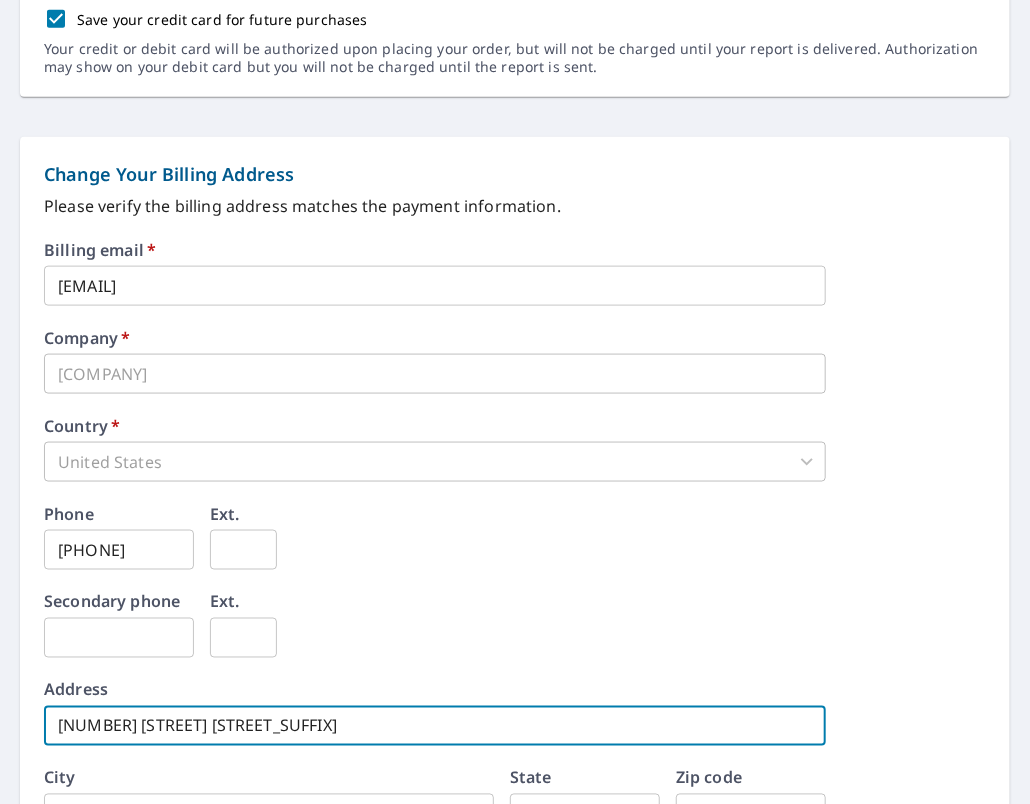 click on "[NUMBER] [STREET] [STREET_SUFFIX]" at bounding box center [435, 726] 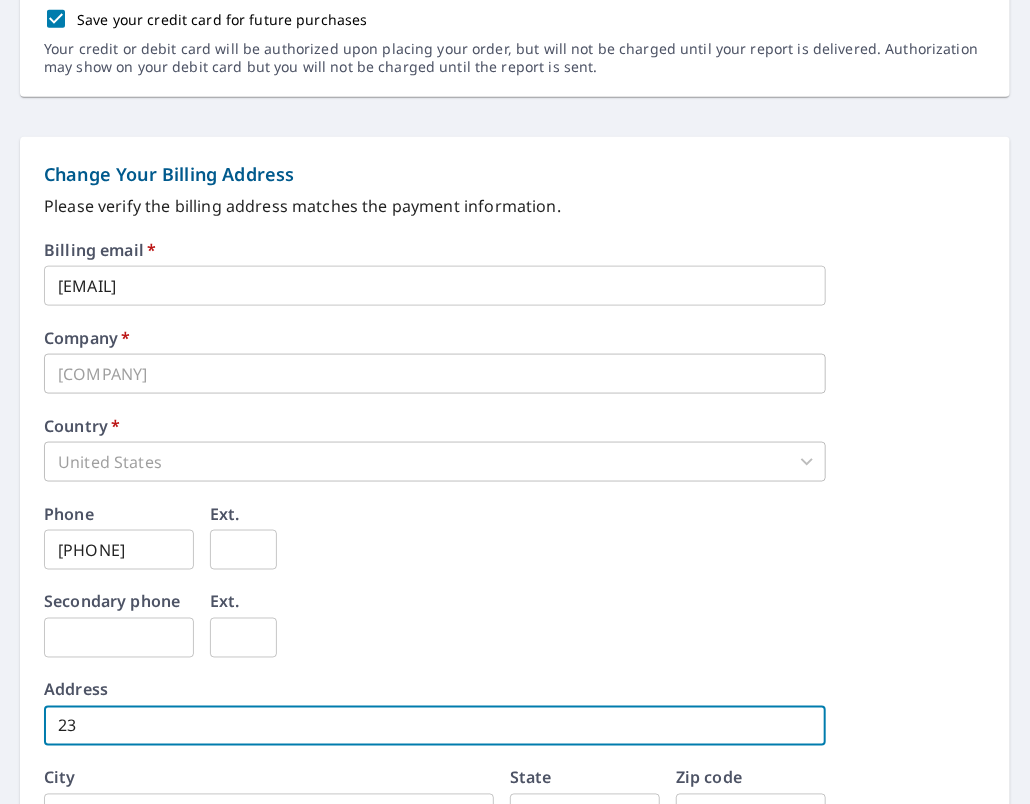 type on "2" 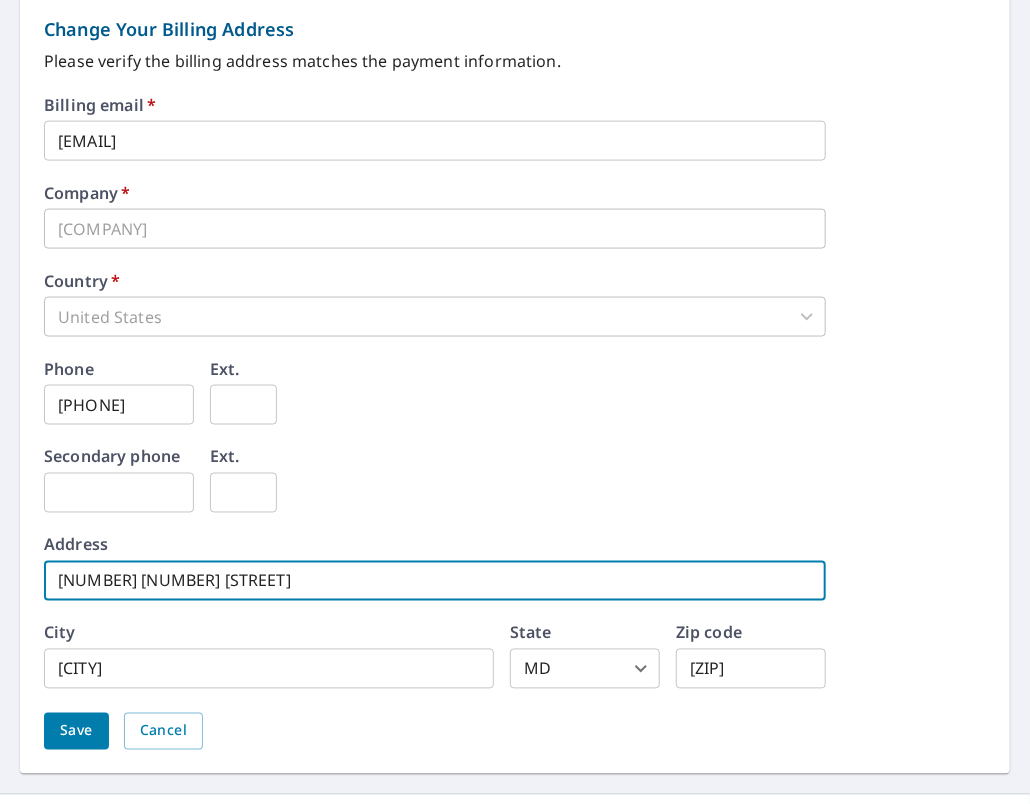 scroll, scrollTop: 788, scrollLeft: 0, axis: vertical 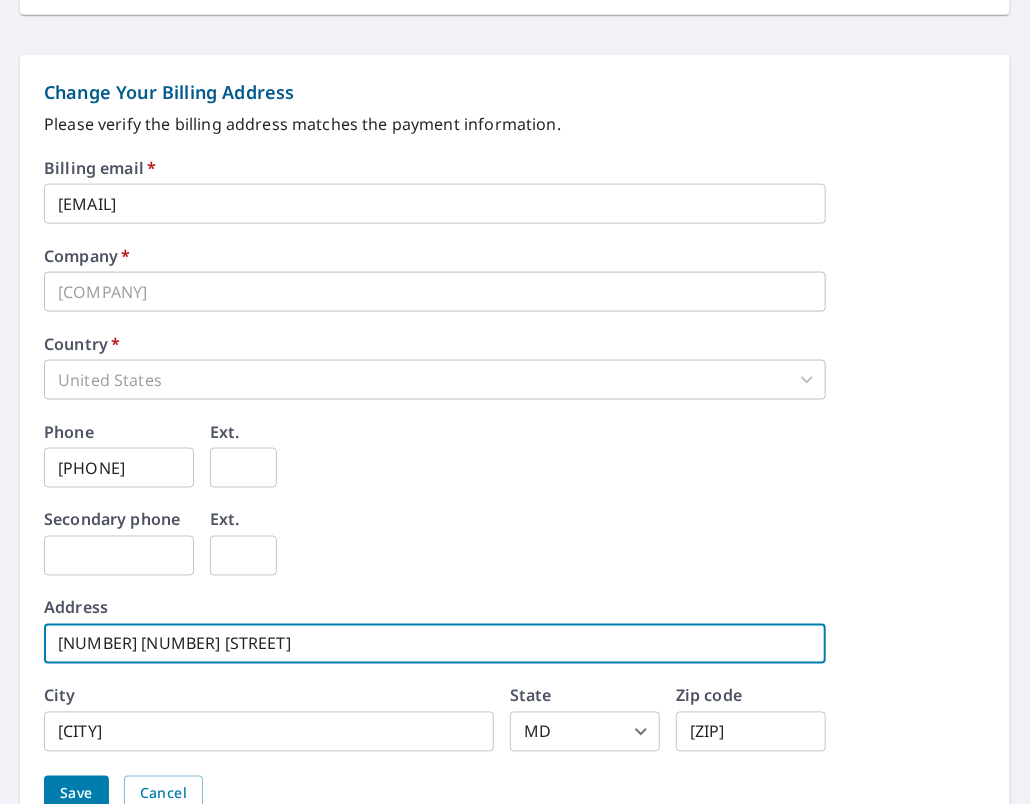 type on "[NUMBER] [NUMBER] [STREET]" 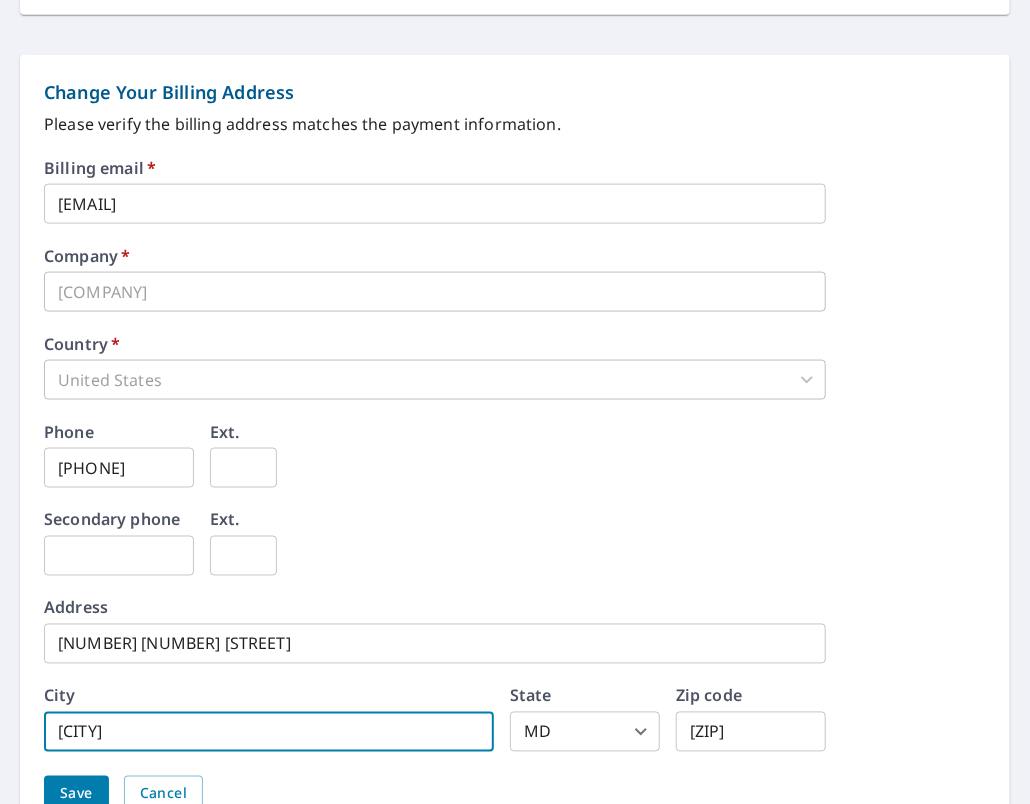 click on "[CITY]" at bounding box center (269, 732) 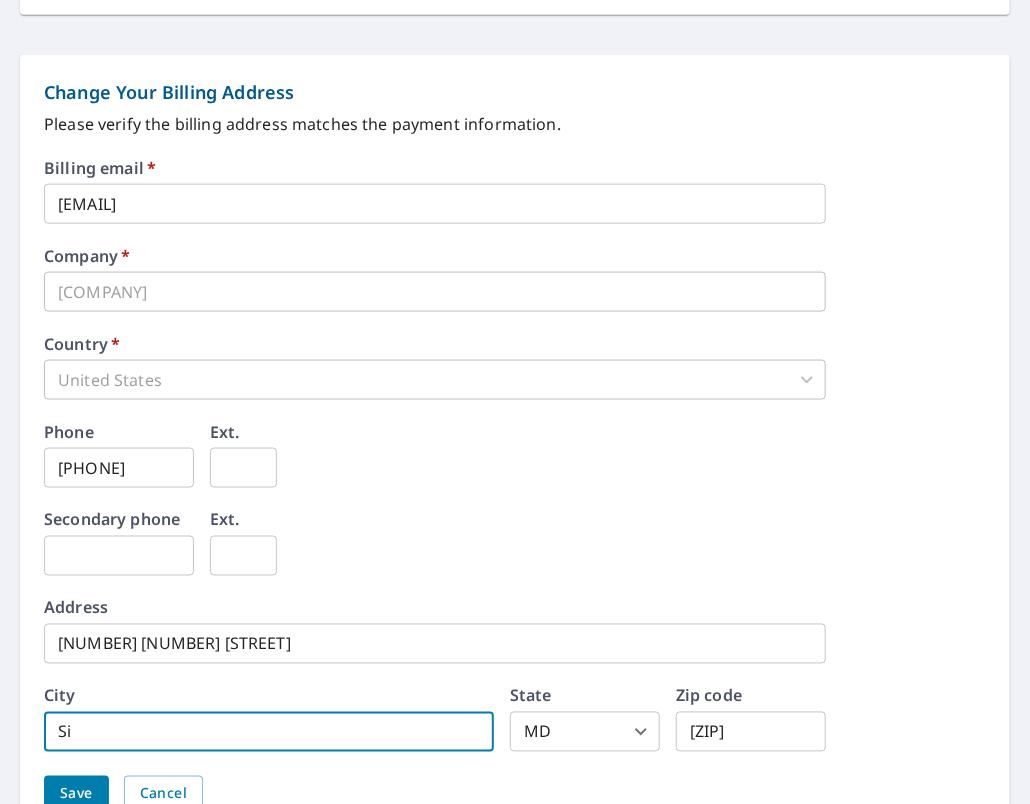 type on "S" 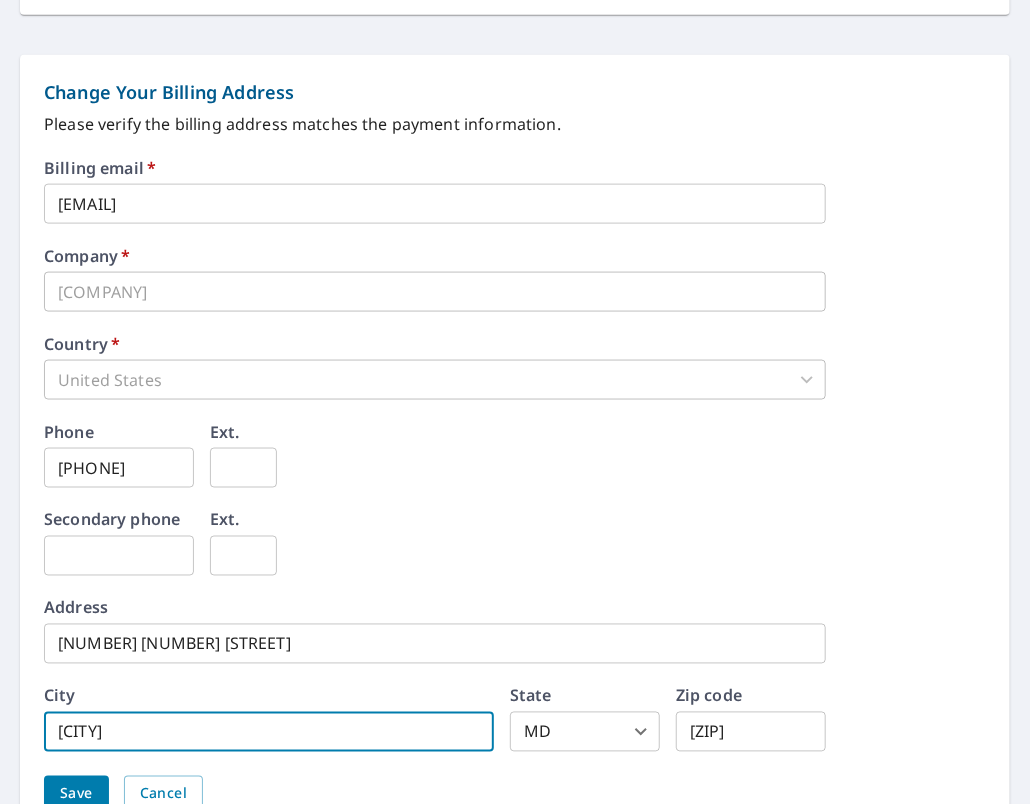 type on "[CITY]" 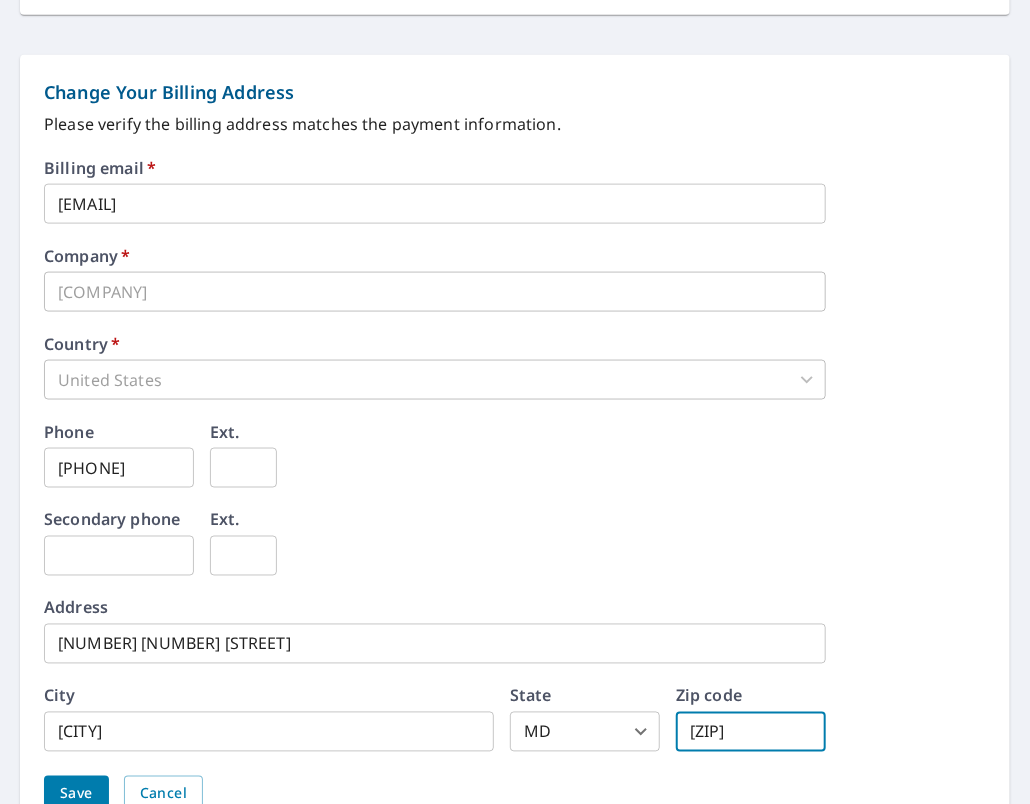 click on "[ZIP]" at bounding box center [751, 732] 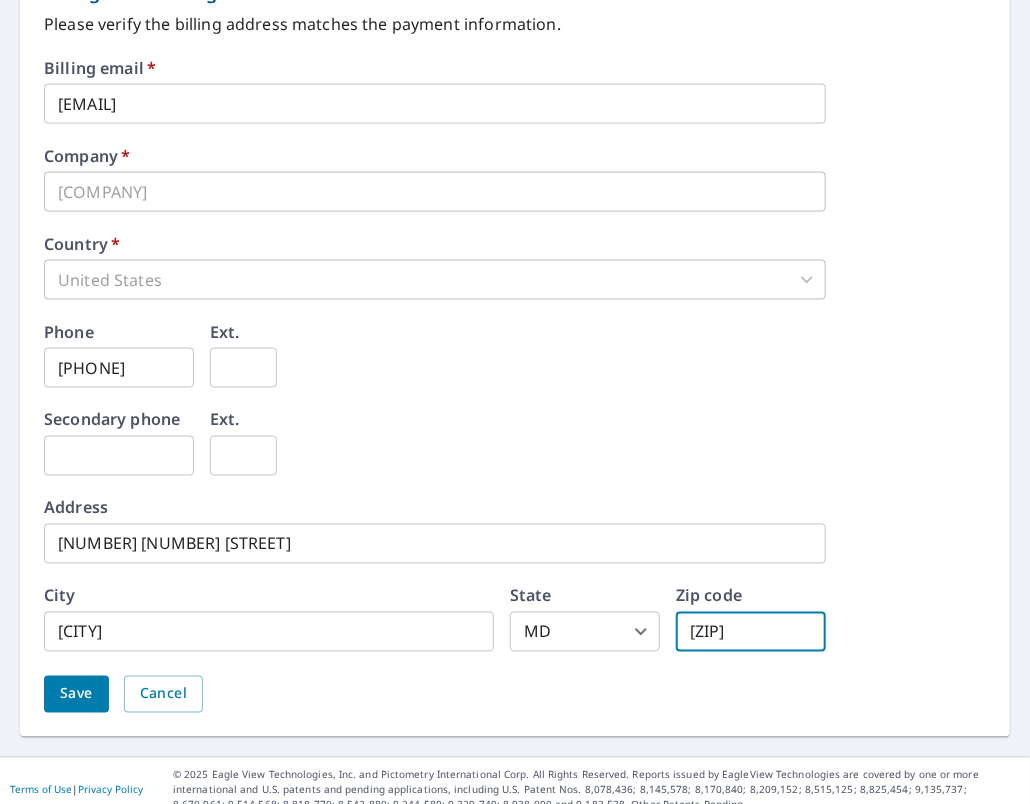 scroll, scrollTop: 906, scrollLeft: 0, axis: vertical 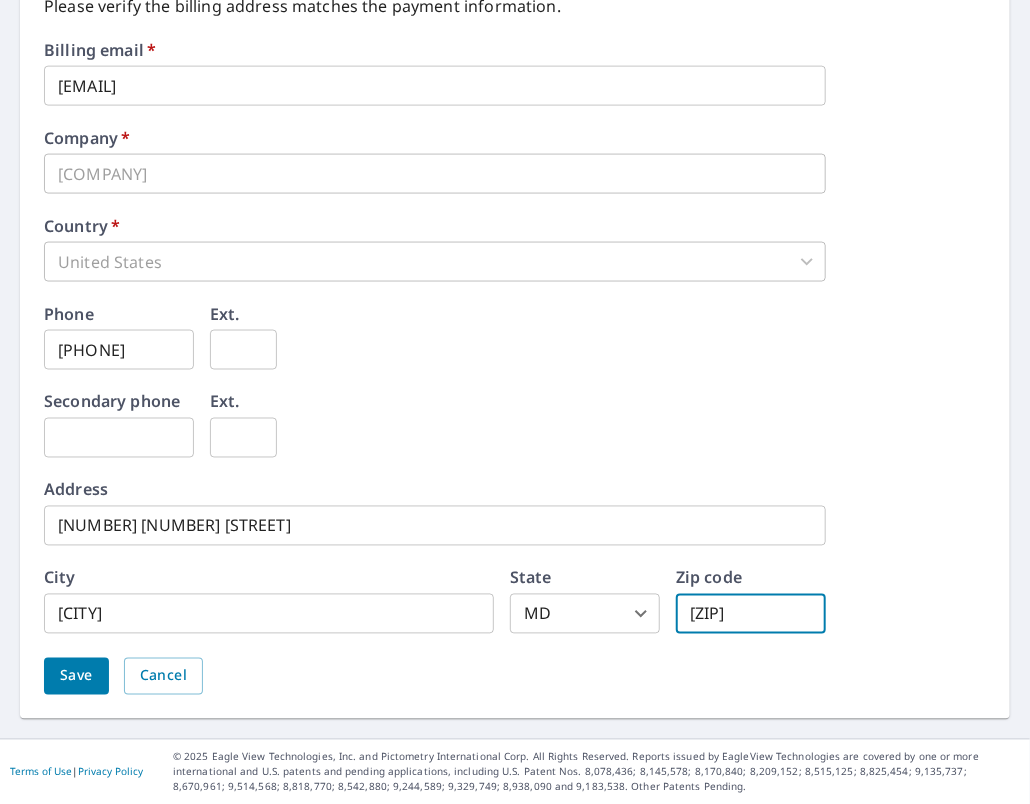 type on "[ZIP]" 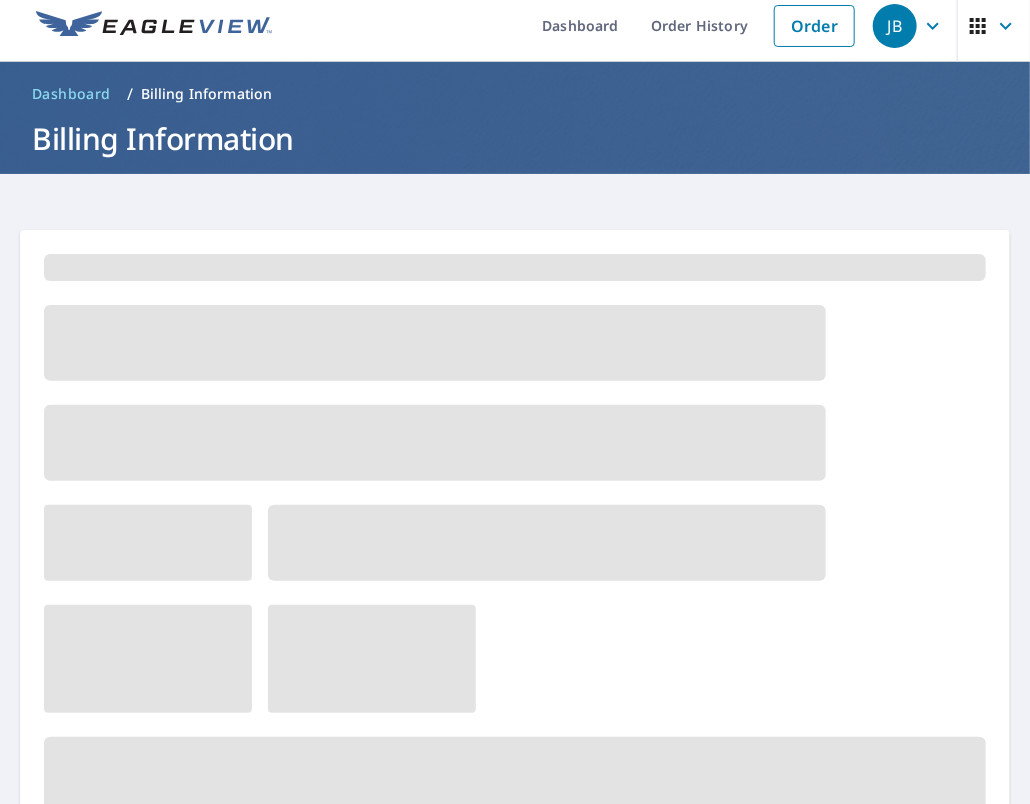 scroll, scrollTop: 0, scrollLeft: 0, axis: both 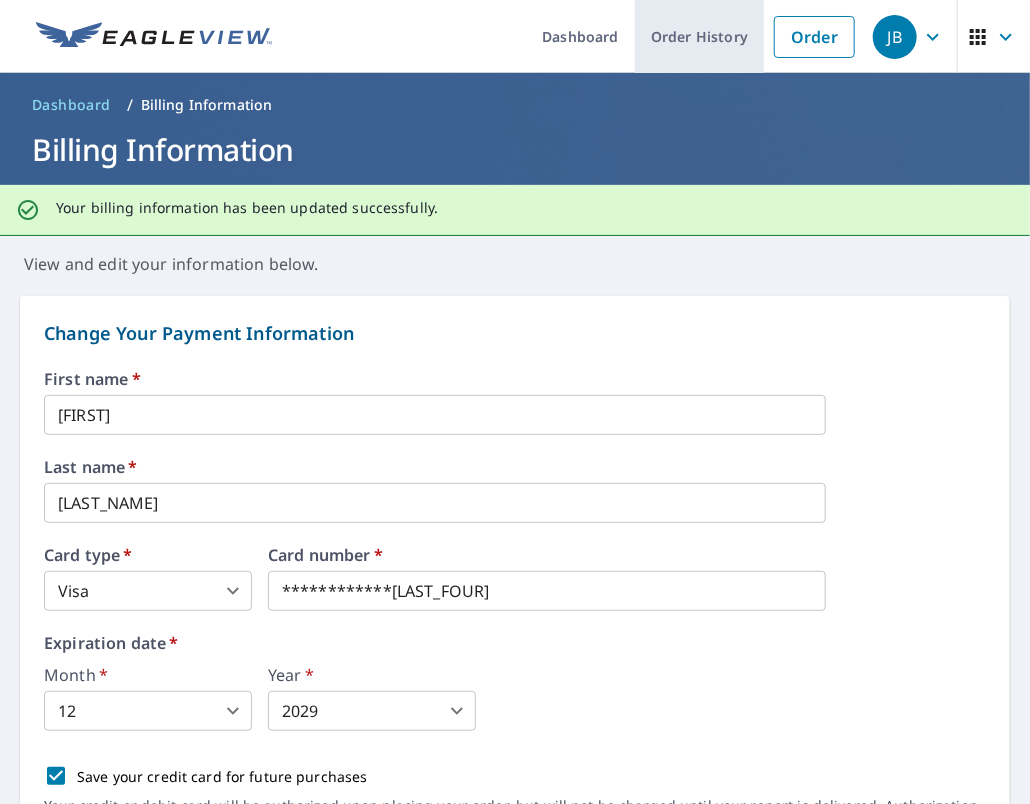 click on "Order History" at bounding box center [699, 36] 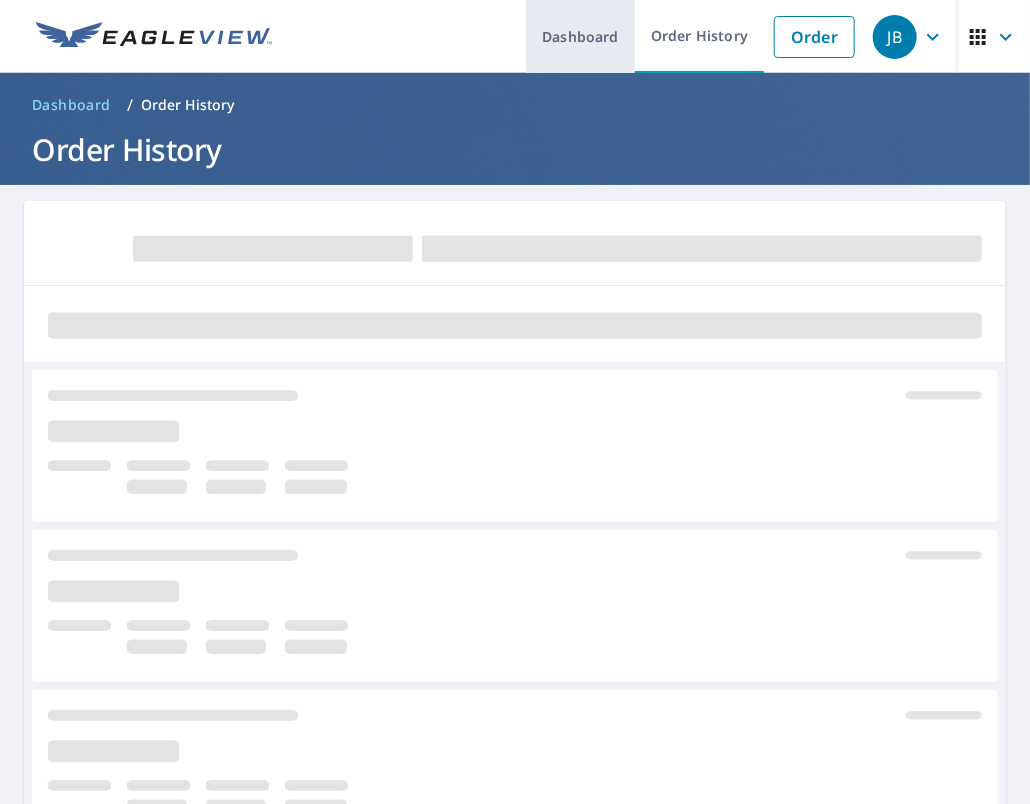 click on "Dashboard" at bounding box center (580, 36) 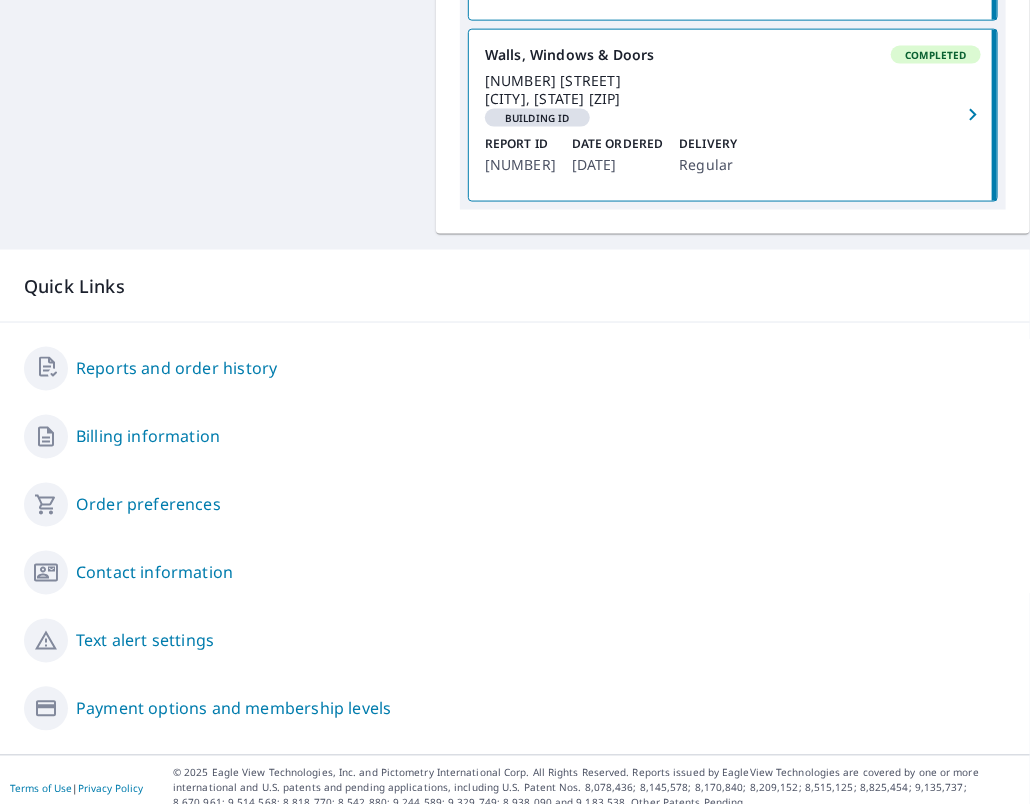 scroll, scrollTop: 947, scrollLeft: 0, axis: vertical 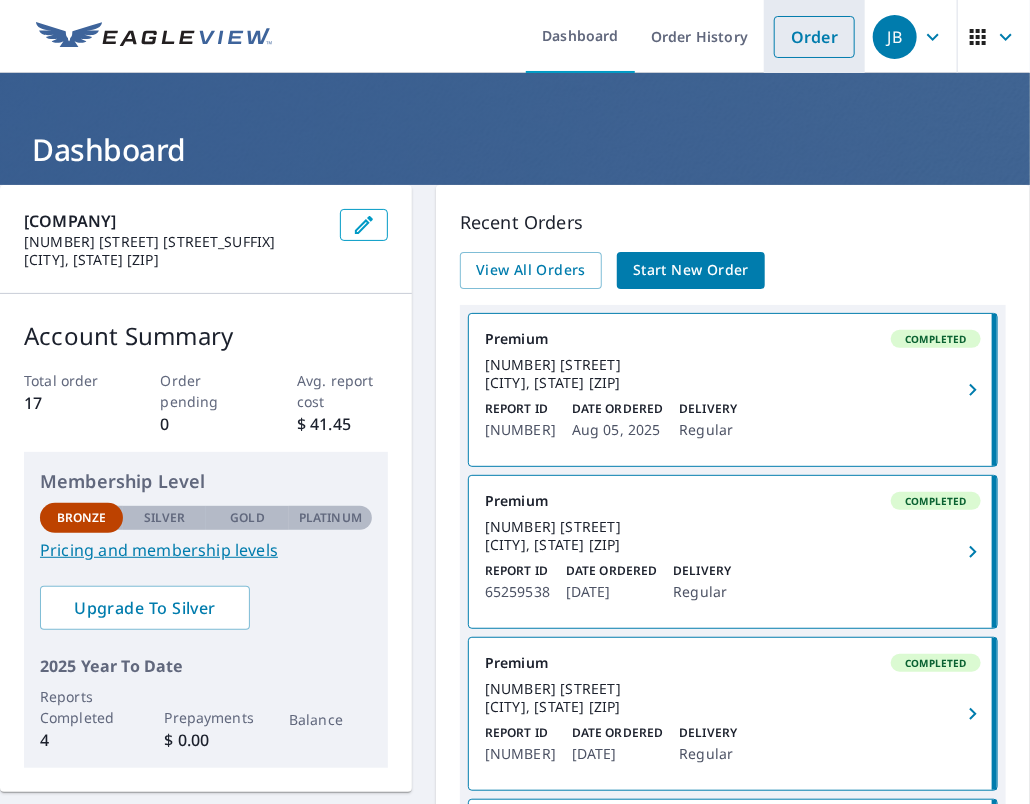 click on "Order" at bounding box center [814, 37] 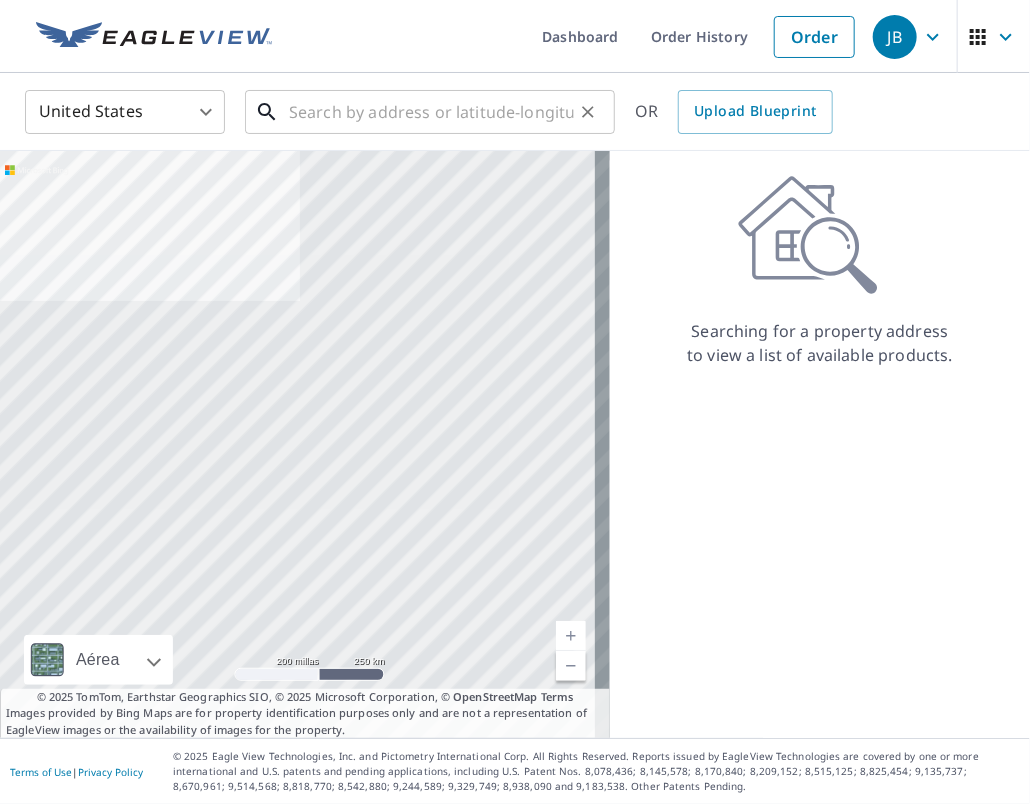 click at bounding box center [431, 112] 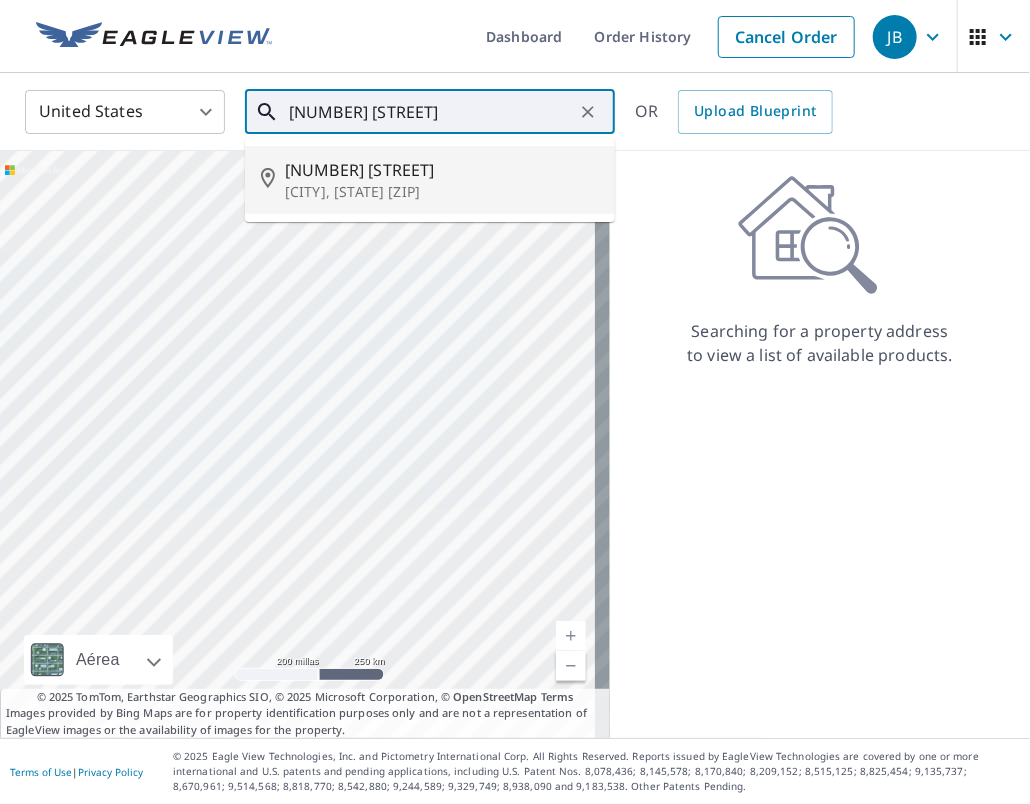 click on "[CITY], [STATE] [ZIP]" at bounding box center [442, 192] 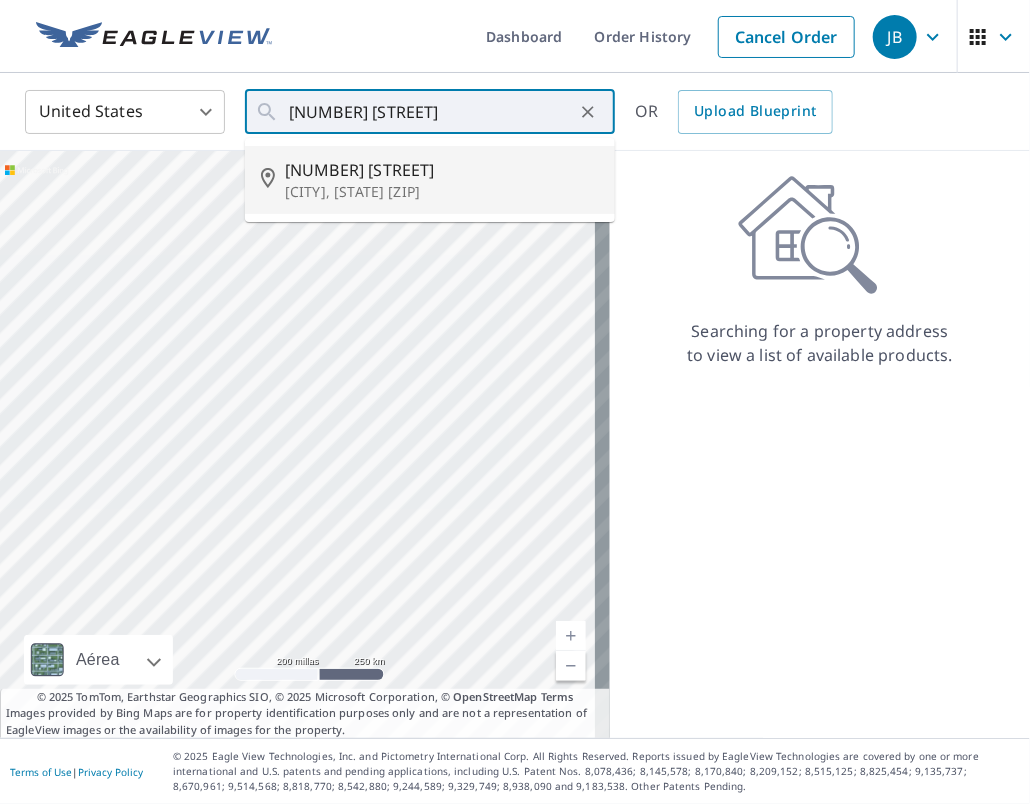 type on "[NUMBER] [STREET], [CITY], [STATE] [ZIP]" 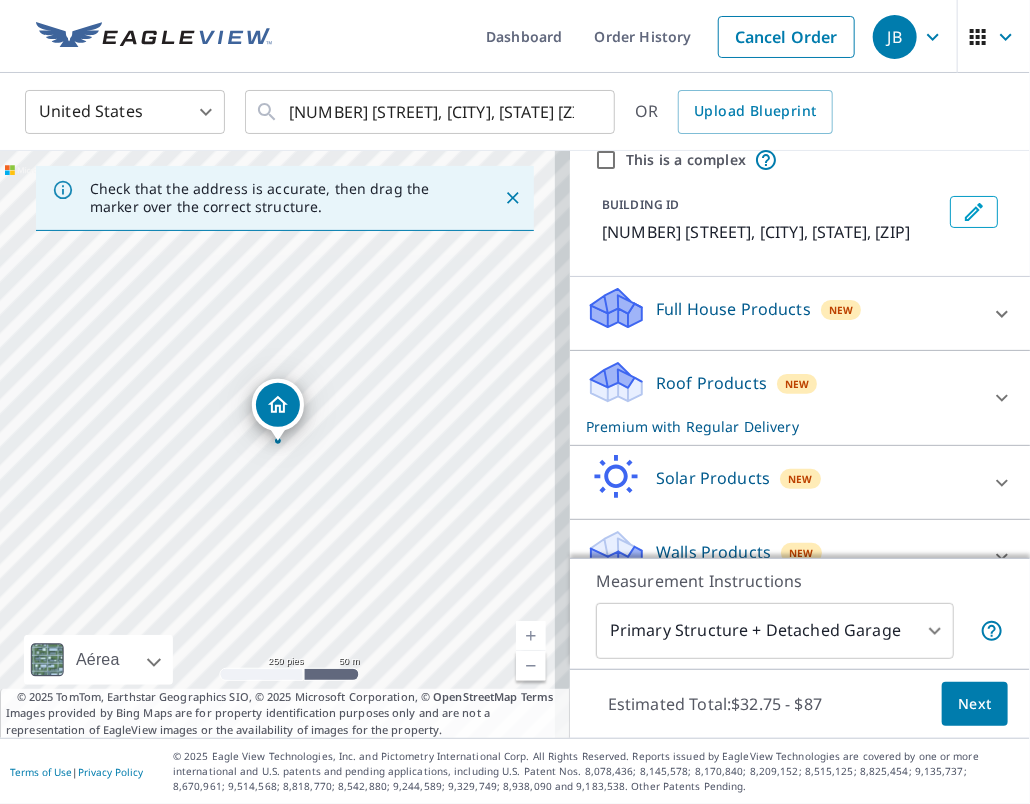 scroll, scrollTop: 116, scrollLeft: 0, axis: vertical 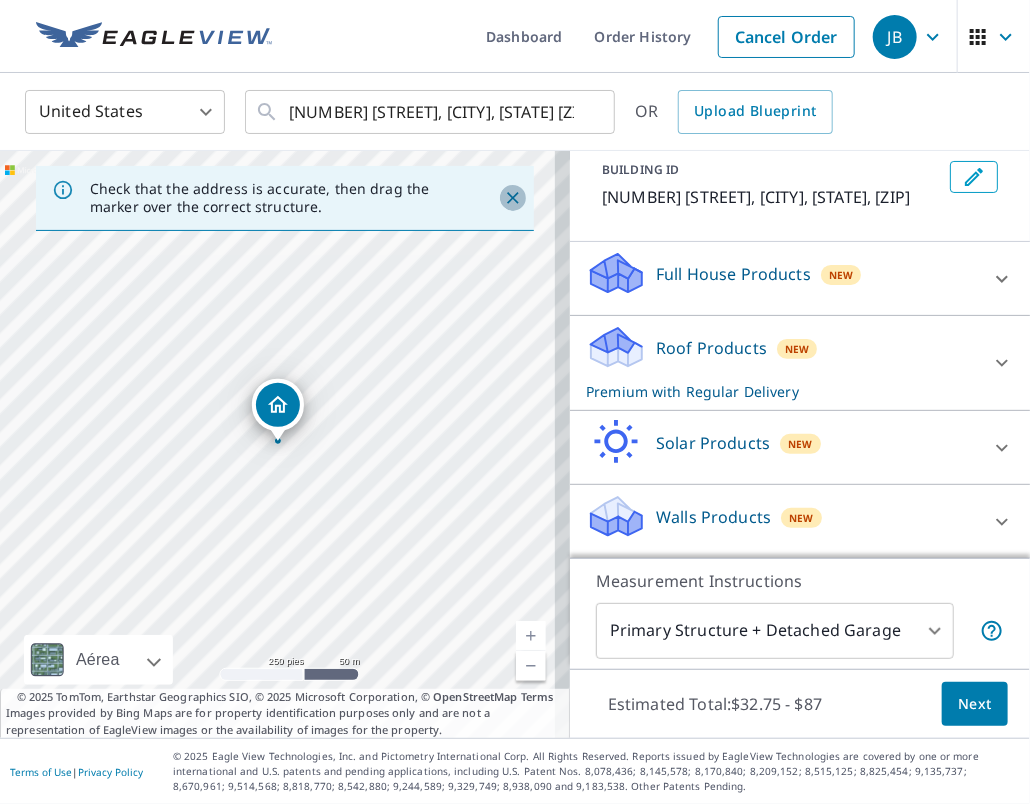 click 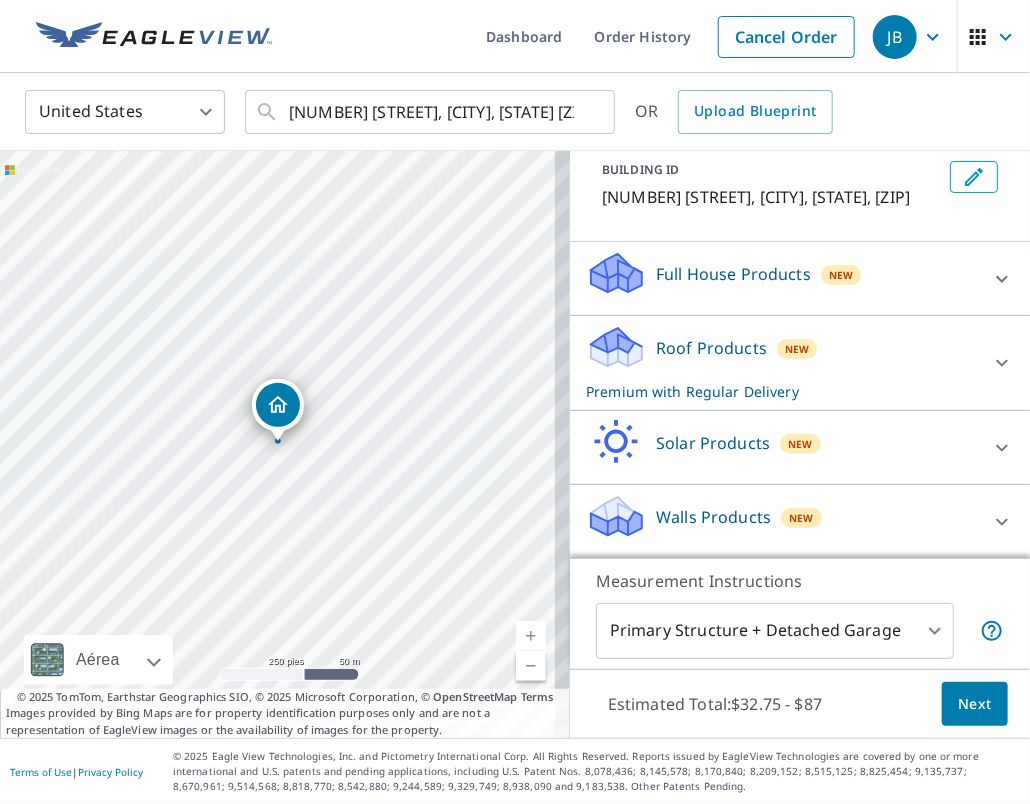 click 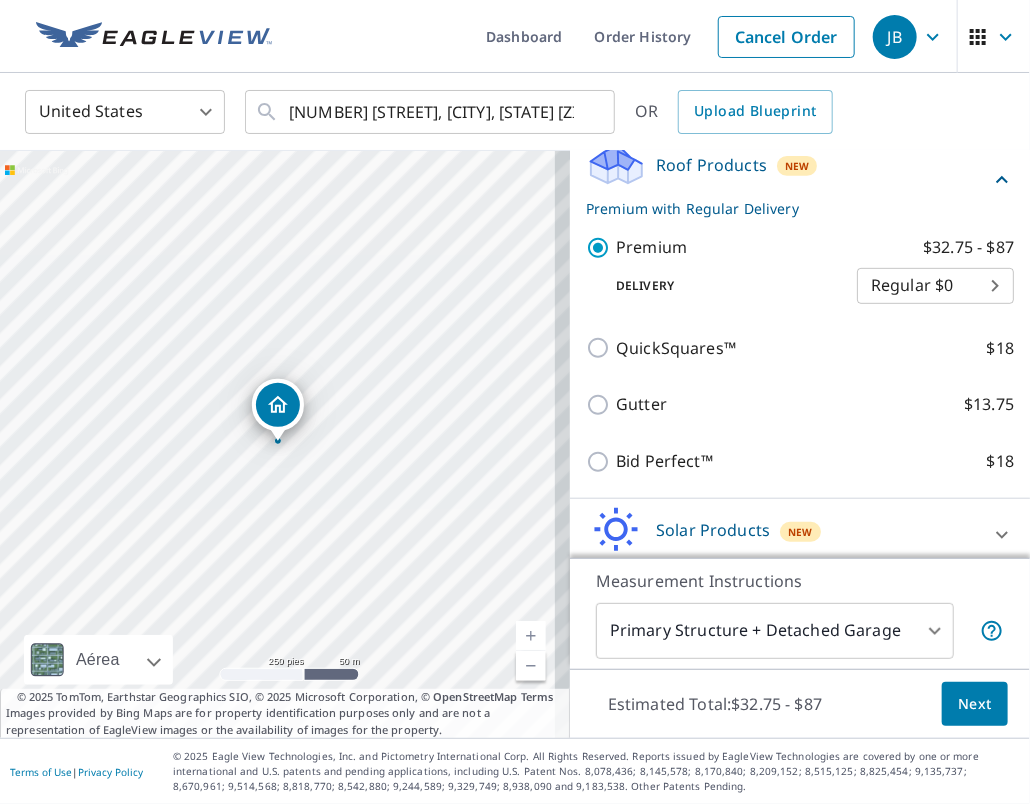 scroll, scrollTop: 303, scrollLeft: 0, axis: vertical 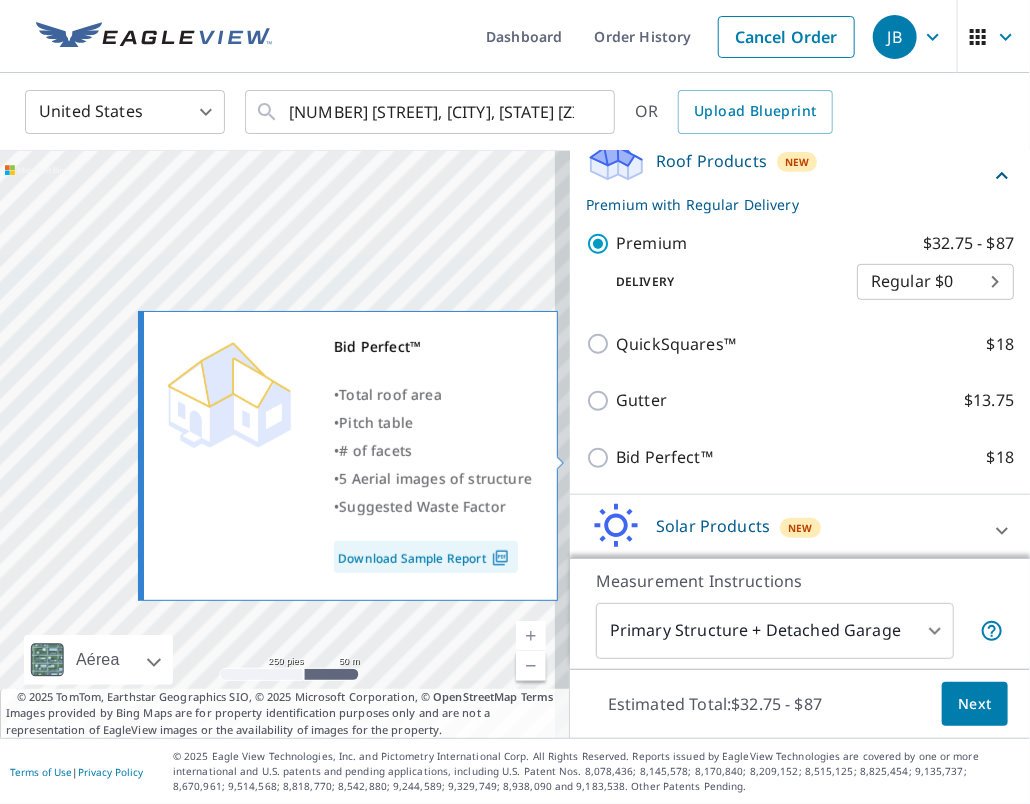 click on "Bid Perfect™ $18" at bounding box center [601, 458] 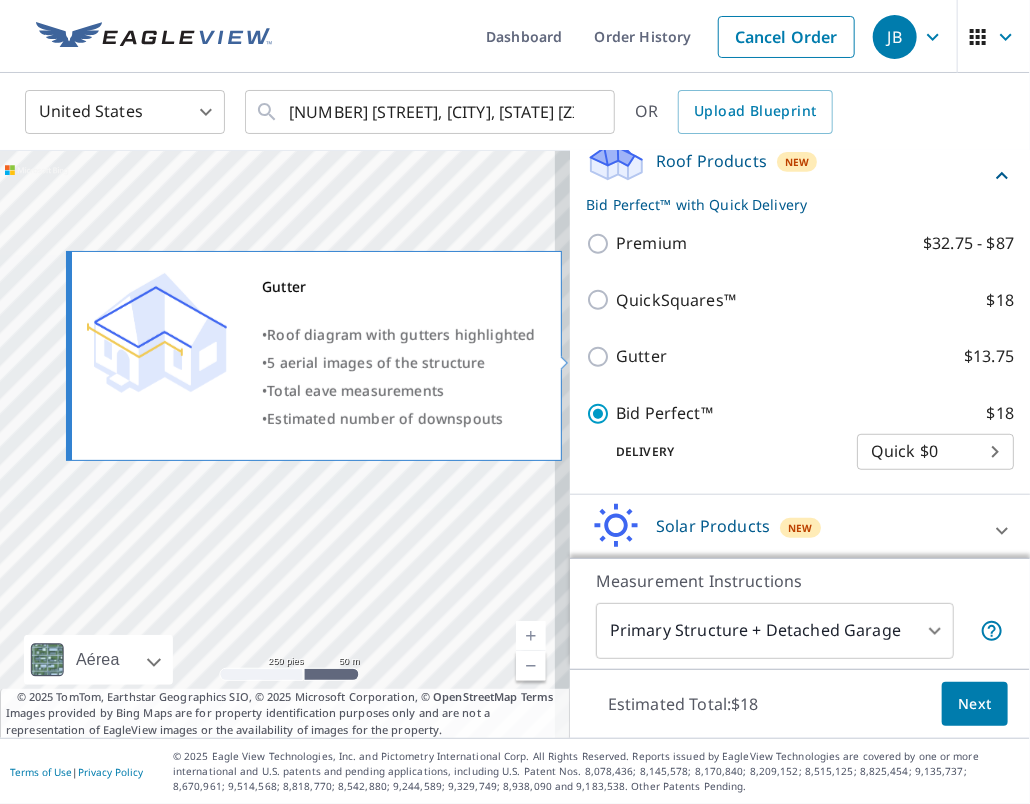 click on "Gutter $13.75" at bounding box center [601, 357] 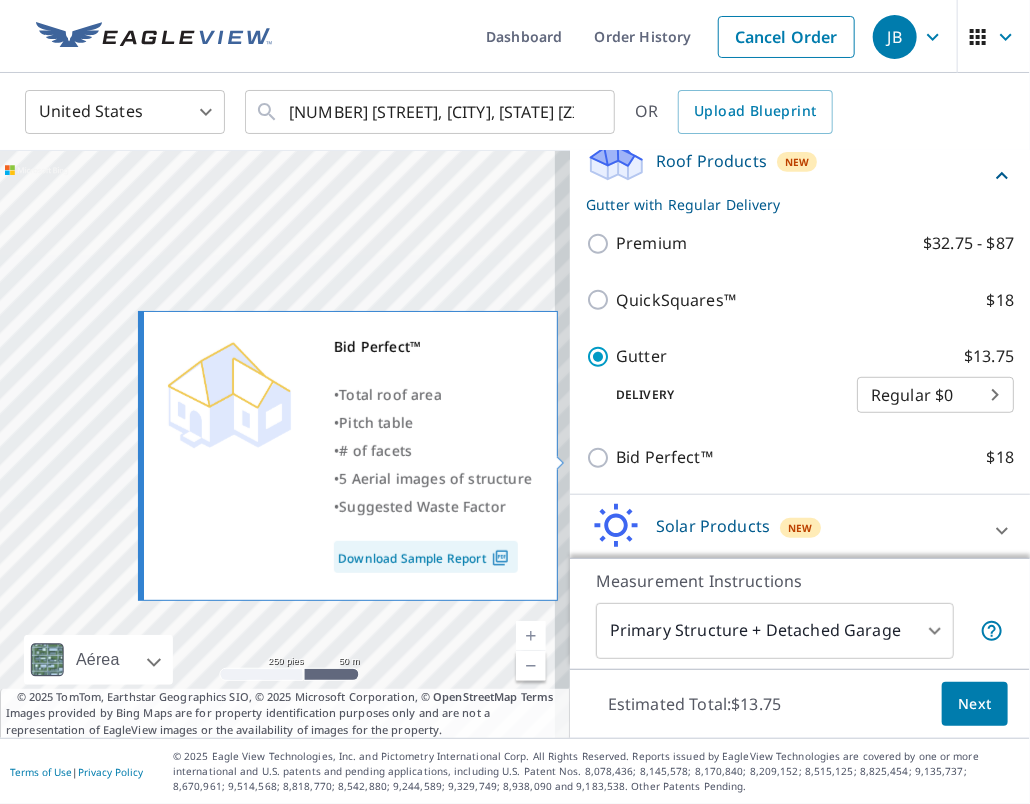 click on "Bid Perfect™ $18" at bounding box center (601, 458) 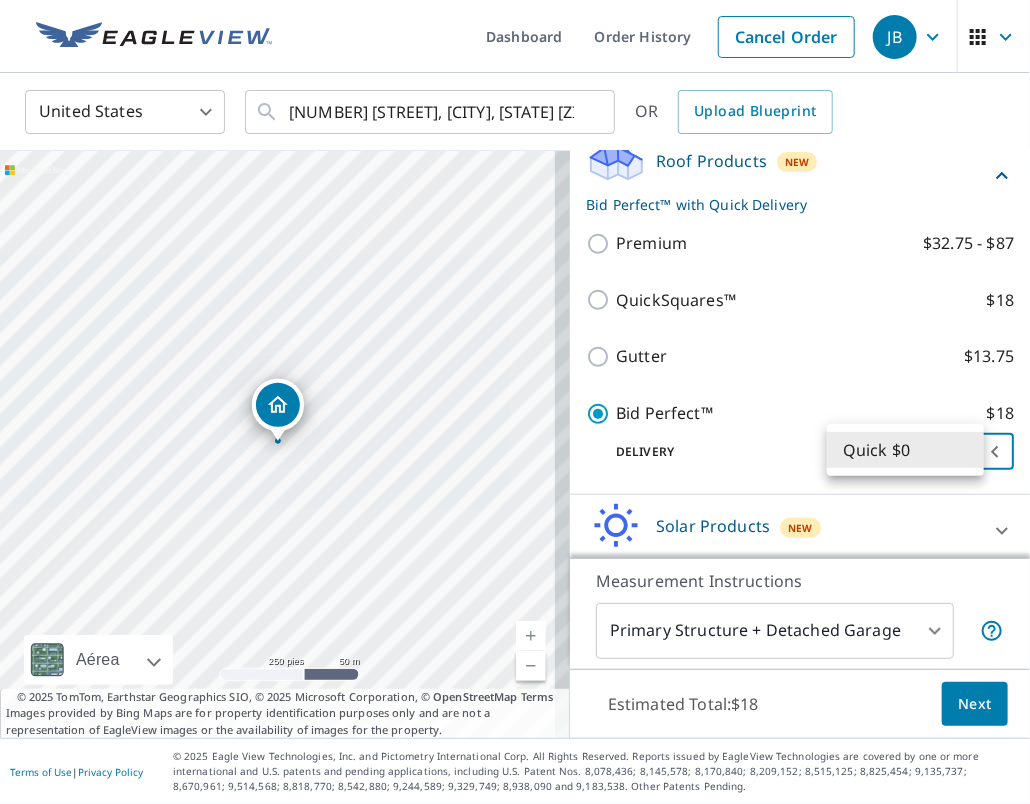 click on "[NUMBER] [STREET], [CITY], [STATE], [ZIP] ​ OR Upload Blueprint [NUMBER] [STREET] [CITY], [STATE] [ZIP] Aérea Carretera Un mapa de carreteras estándar Aérea Una vista detallada desde arriba Etiquetas Etiquetas 250 pies 50 m © 2025 TomTom, © Vexcel Imaging, © 2025 Microsoft Corporation,  © OpenStreetMap Terms © 2025 TomTom, Earthstar Geographics SIO, © 2025 Microsoft Corporation, ©   OpenStreetMap   Terms Images provided by Bing Maps are for property identification purposes only and are not a representation of EagleView images or the availability of images for the property. PROPERTY TYPE Residential Commercial Multi-Family This is a complex BUILDING ID [NUMBER] [STREET], [CITY], [STATE], [ZIP] Full House Products New Full House™ $105 Roof Products New Bid Perfect™ with Quick Delivery Premium $32.75 - $87 QuickSquares™ $18 Gutter $13.75 Bid Perfect™ $18 Delivery Quick $0 45 ​ Solar Products New Inform Essentials+ $63.25 $79 1" at bounding box center (515, 402) 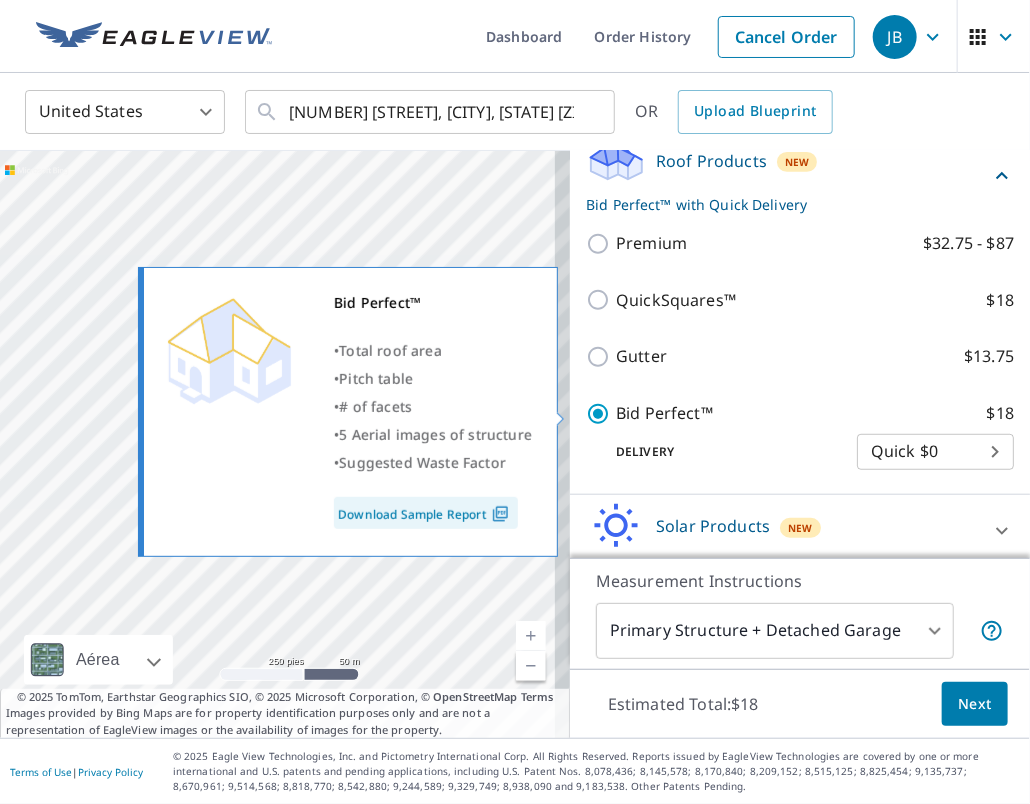 click on "Bid Perfect™" at bounding box center (664, 413) 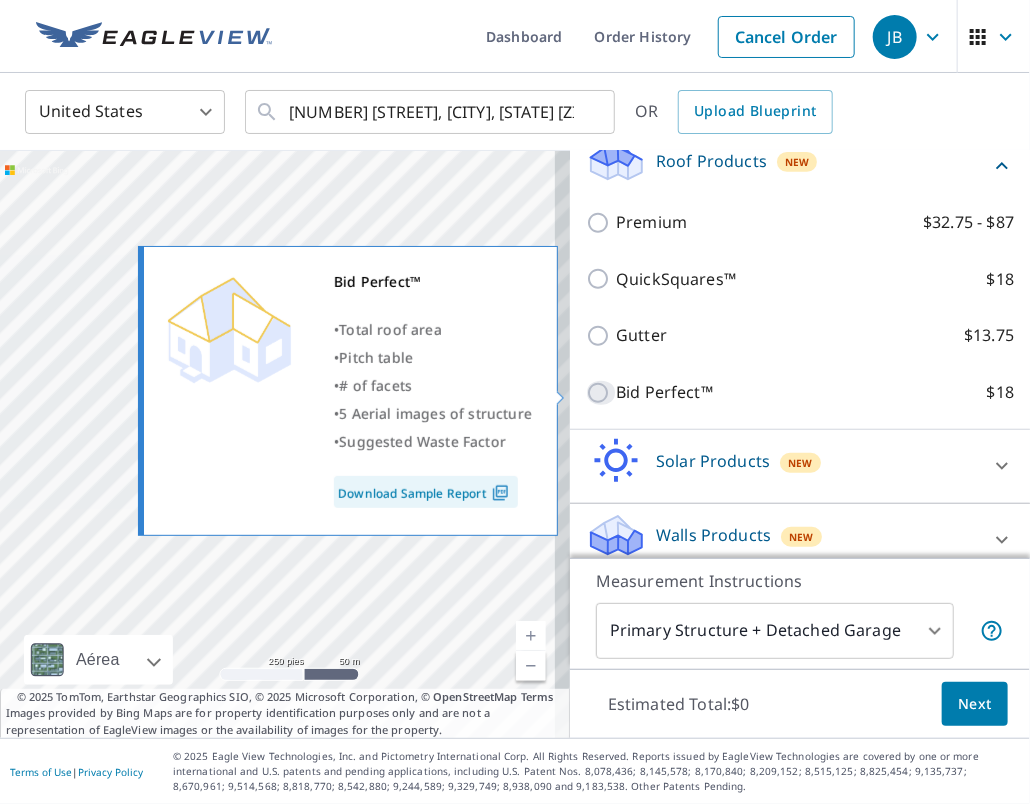 click on "Bid Perfect™ $18" at bounding box center (601, 393) 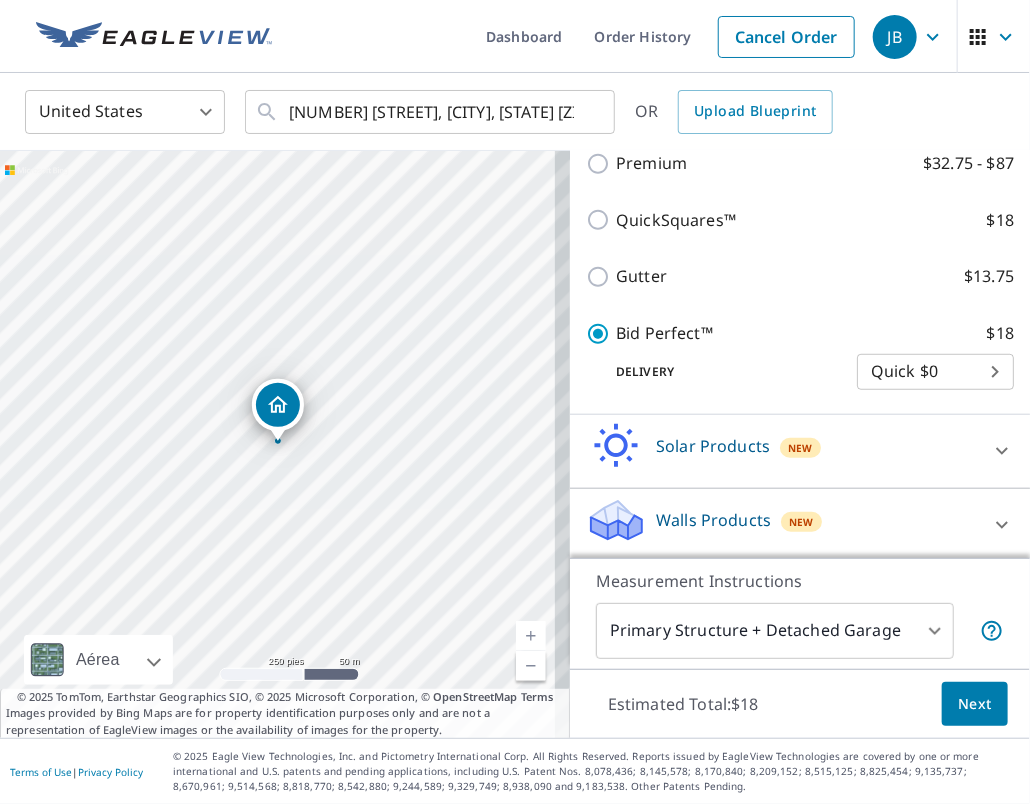 scroll, scrollTop: 385, scrollLeft: 0, axis: vertical 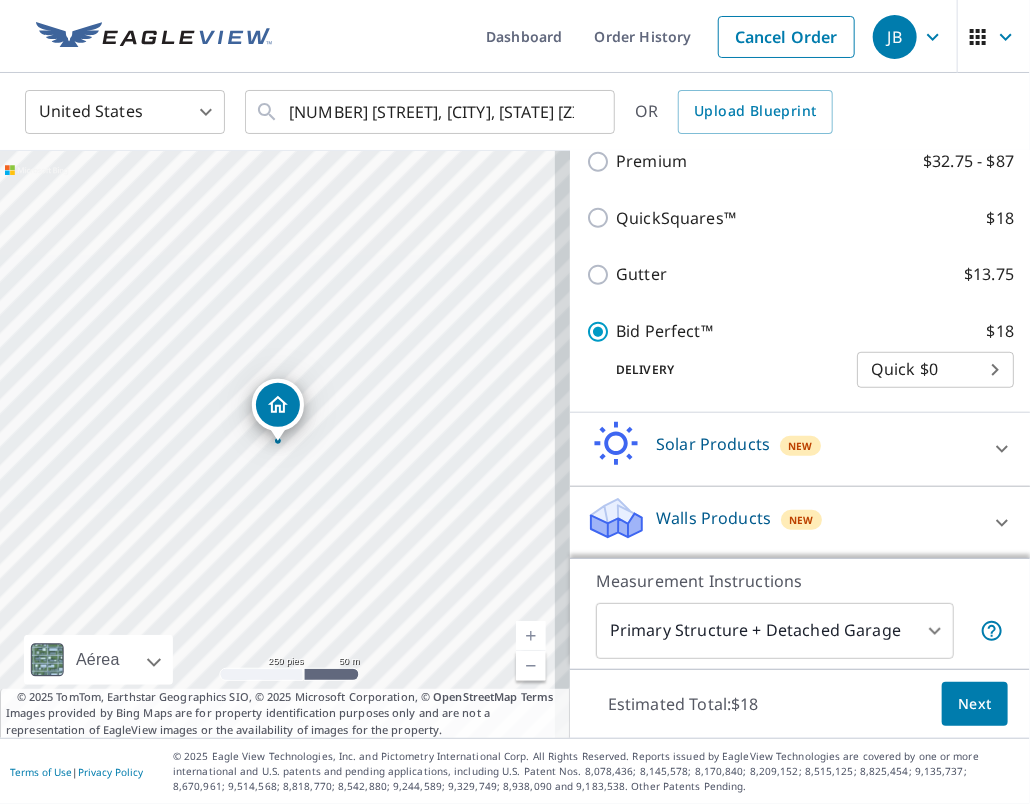 click on "[NUMBER] [STREET], [CITY], [STATE], [ZIP] ​ OR Upload Blueprint [NUMBER] [STREET] [CITY], [STATE] [ZIP] Aérea Carretera Un mapa de carreteras estándar Aérea Una vista detallada desde arriba Etiquetas Etiquetas 250 pies 50 m © 2025 TomTom, © Vexcel Imaging, © 2025 Microsoft Corporation,  © OpenStreetMap Terms © 2025 TomTom, Earthstar Geographics SIO, © 2025 Microsoft Corporation, ©   OpenStreetMap   Terms Images provided by Bing Maps are for property identification purposes only and are not a representation of EagleView images or the availability of images for the property. PROPERTY TYPE Residential Commercial Multi-Family This is a complex BUILDING ID [NUMBER] [STREET], [CITY], [STATE], [ZIP] Full House Products New Full House™ $105 Roof Products New Bid Perfect™ with Quick Delivery Premium $32.75 - $87 QuickSquares™ $18 Gutter $13.75 Bid Perfect™ $18 Delivery Quick $0 45 ​ Solar Products New Inform Essentials+ $63.25 $79 1" at bounding box center [515, 402] 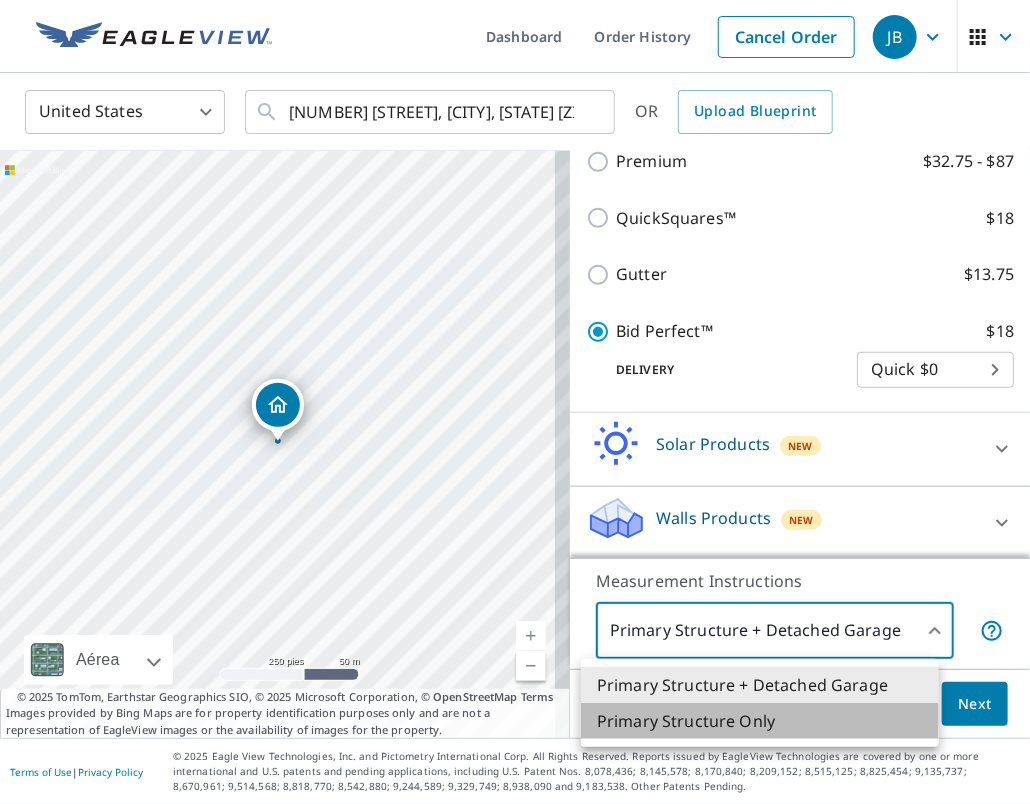 click on "Primary Structure Only" at bounding box center (760, 721) 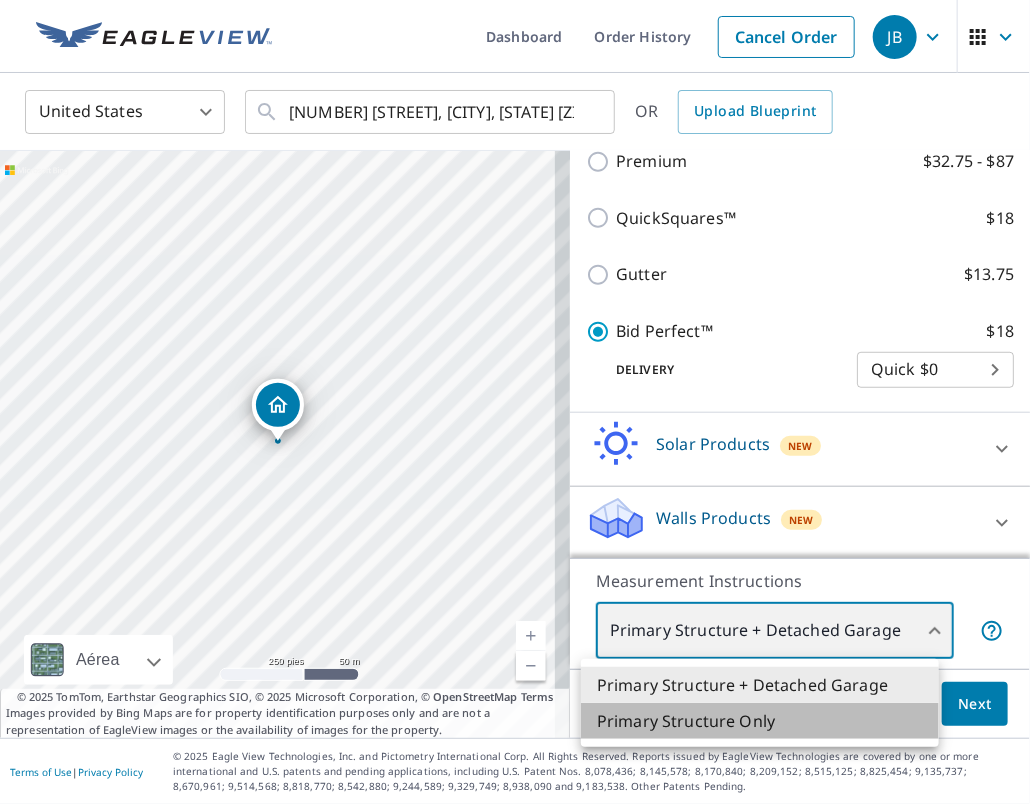 type on "2" 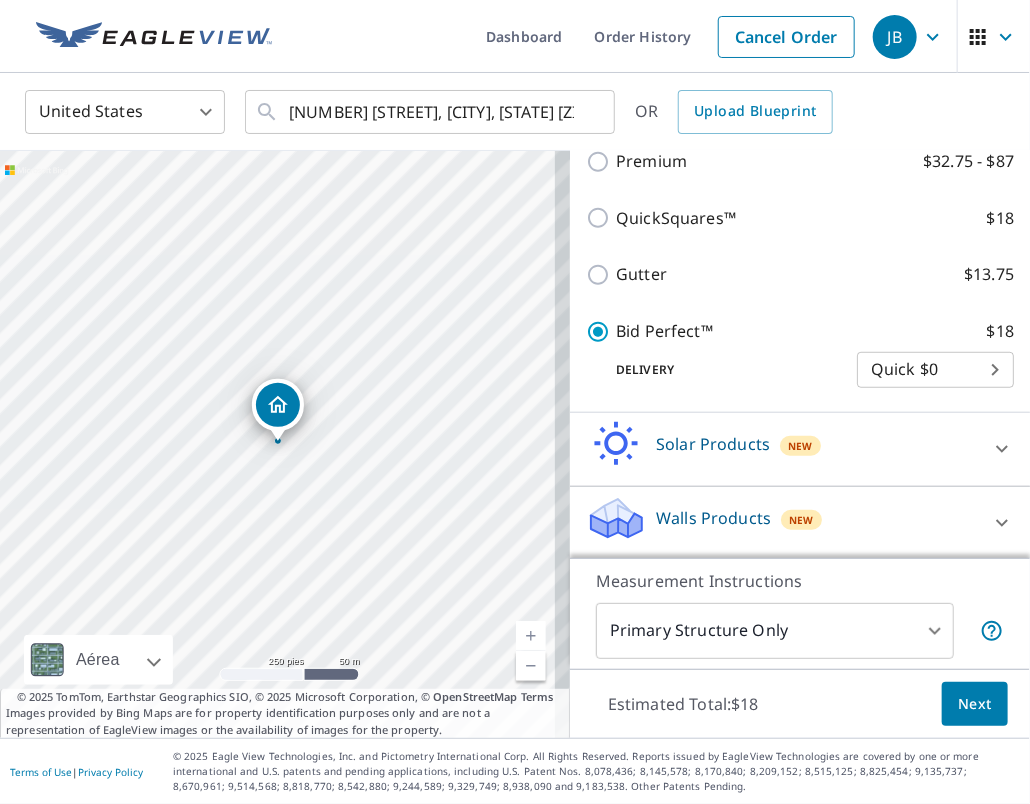 drag, startPoint x: 972, startPoint y: 713, endPoint x: 964, endPoint y: 705, distance: 11.313708 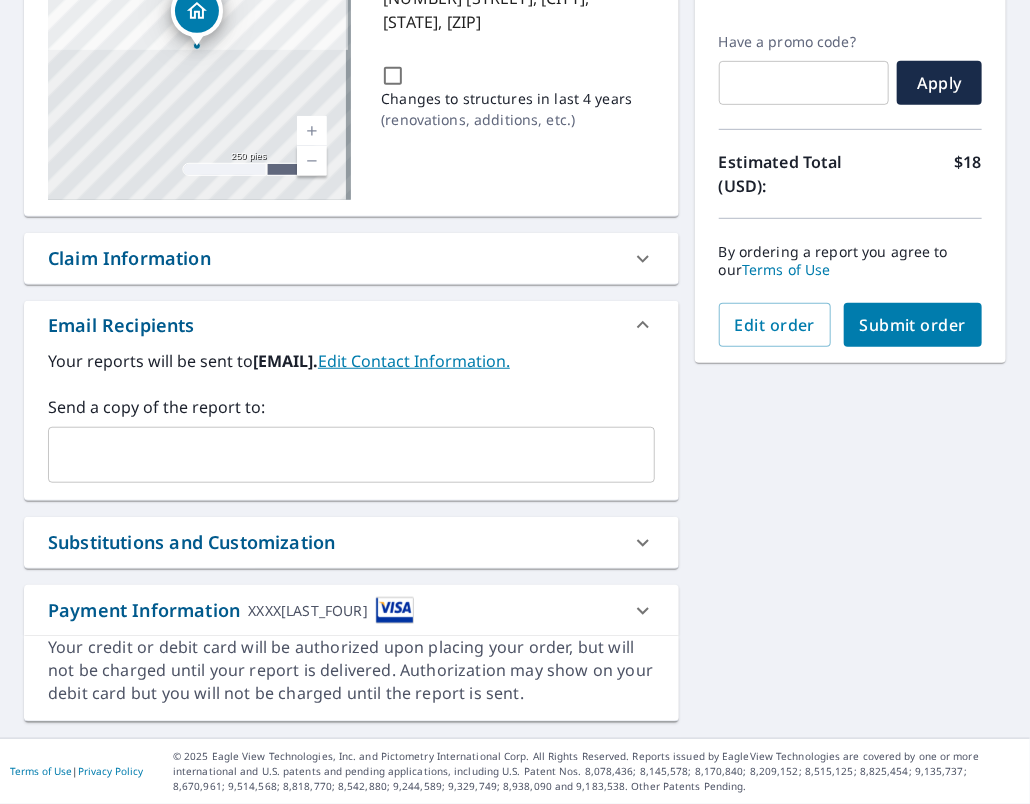 scroll, scrollTop: 339, scrollLeft: 0, axis: vertical 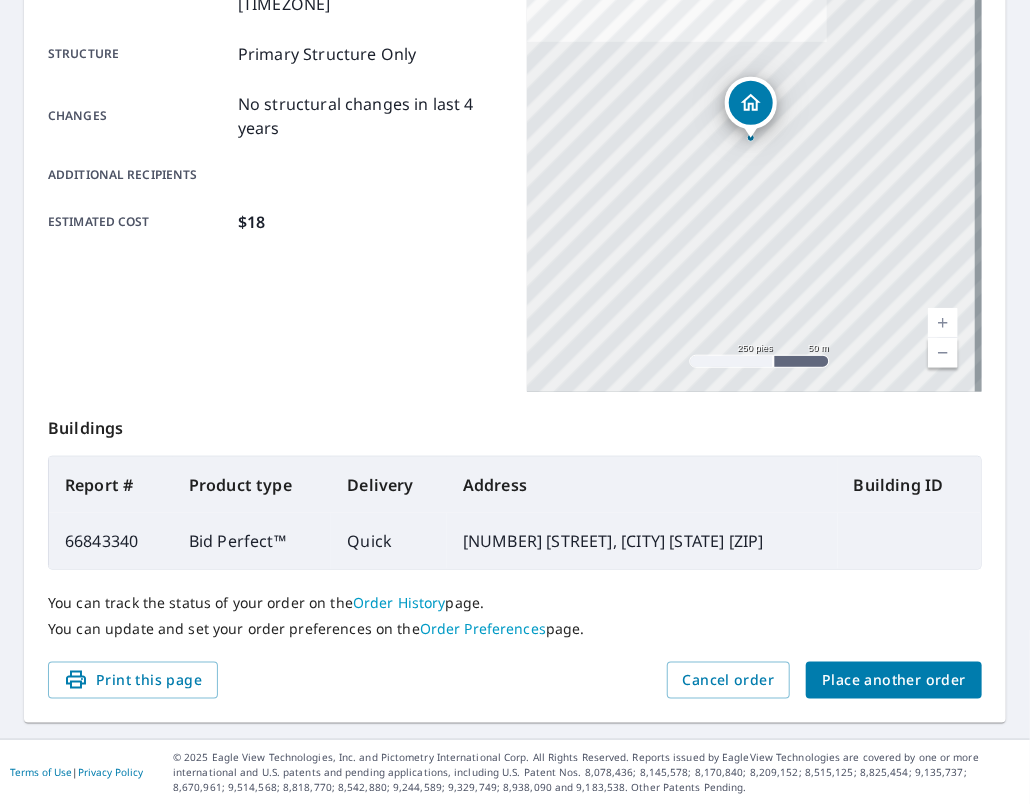 drag, startPoint x: 872, startPoint y: 684, endPoint x: 843, endPoint y: 639, distance: 53.535034 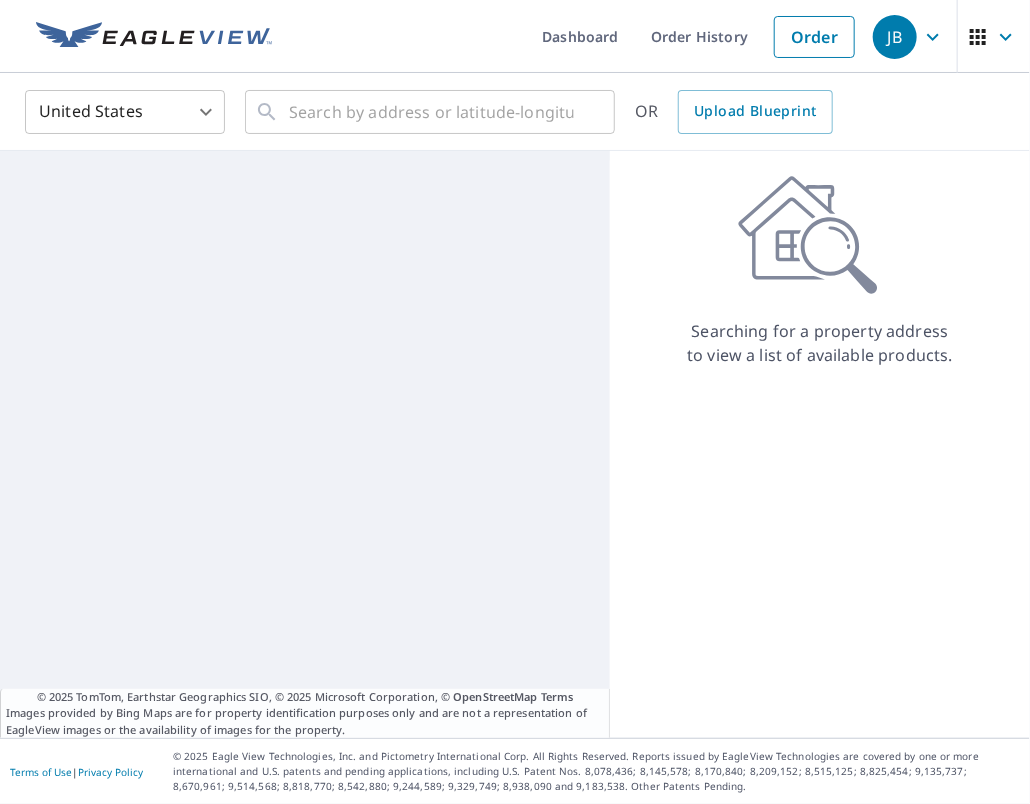 scroll, scrollTop: 0, scrollLeft: 0, axis: both 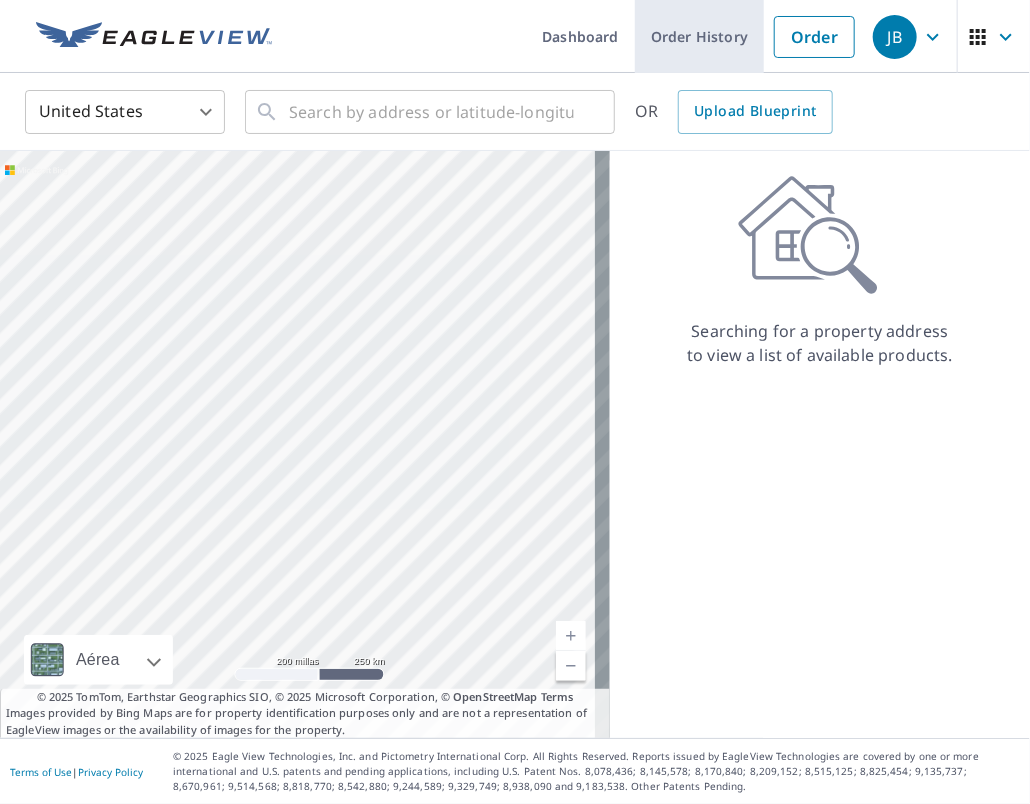 click on "Order History" at bounding box center (699, 36) 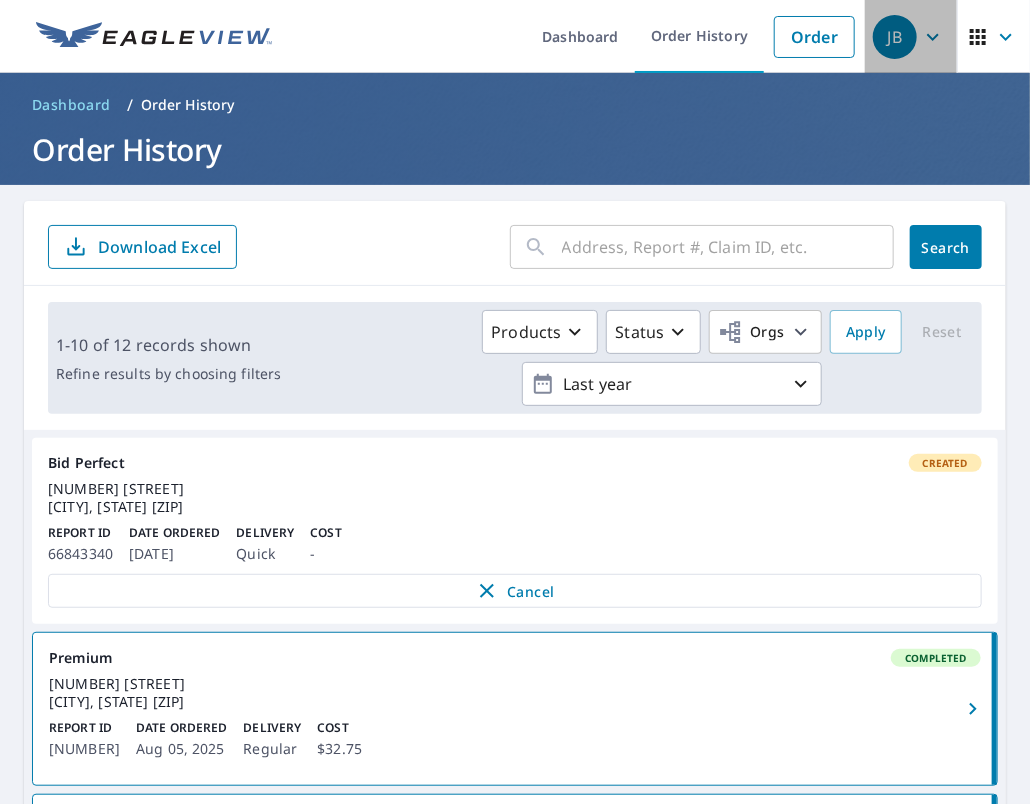 click 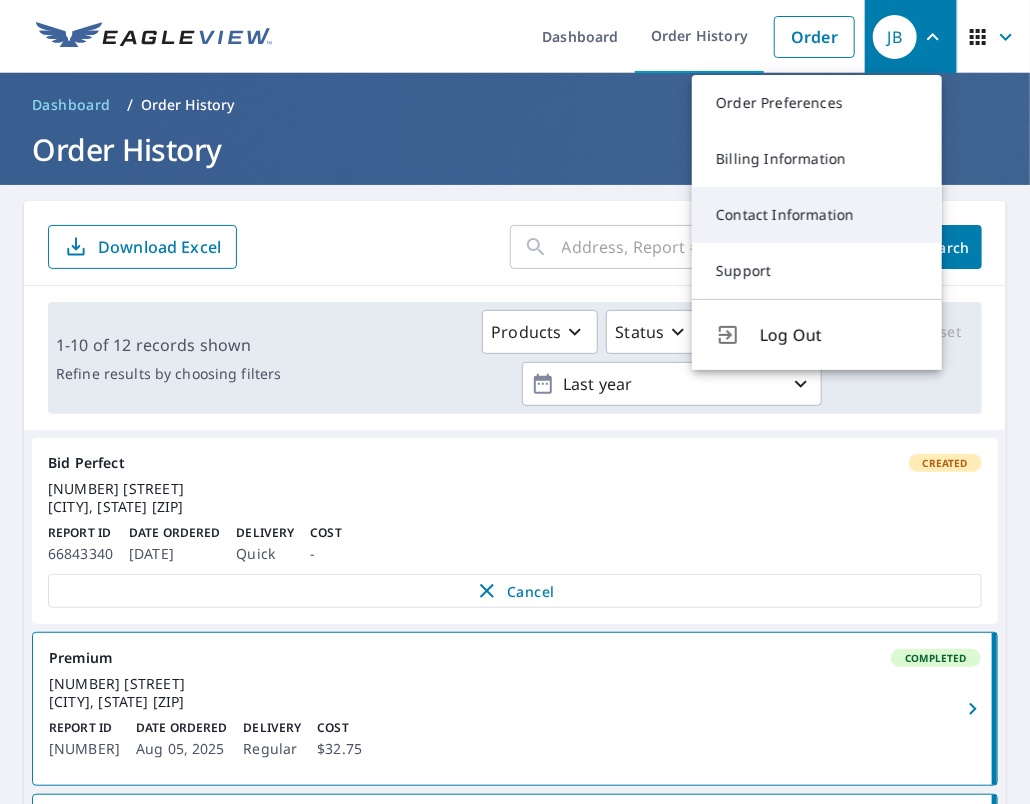 click on "Contact Information" at bounding box center [817, 215] 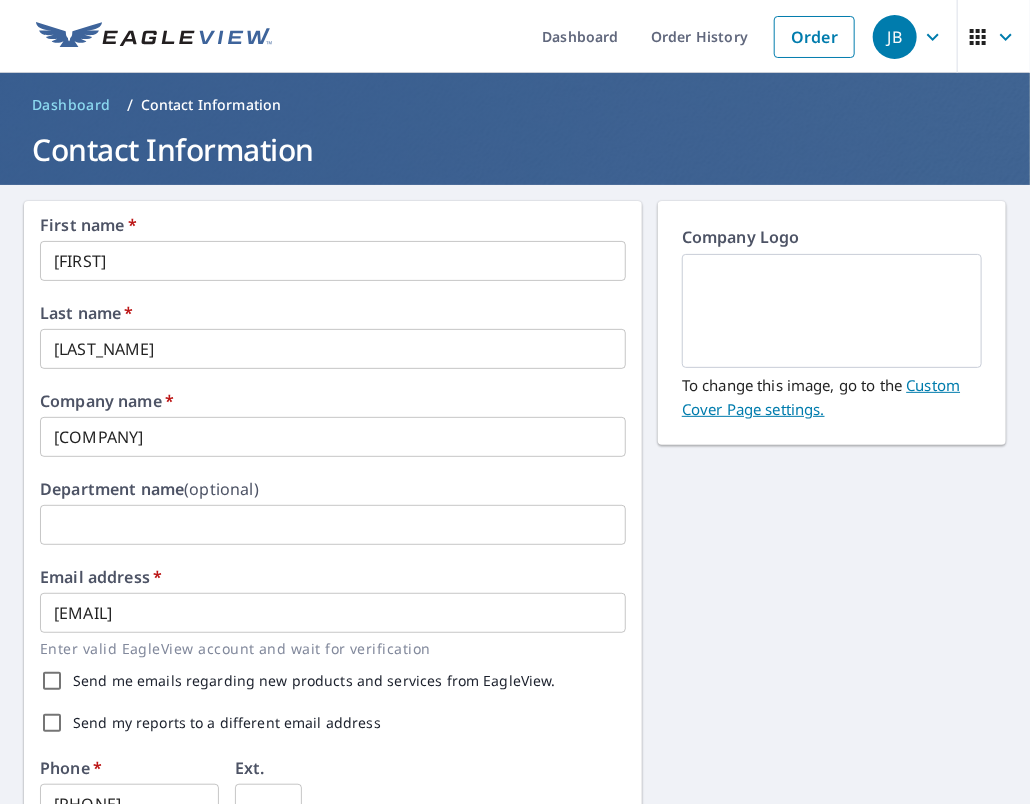 click 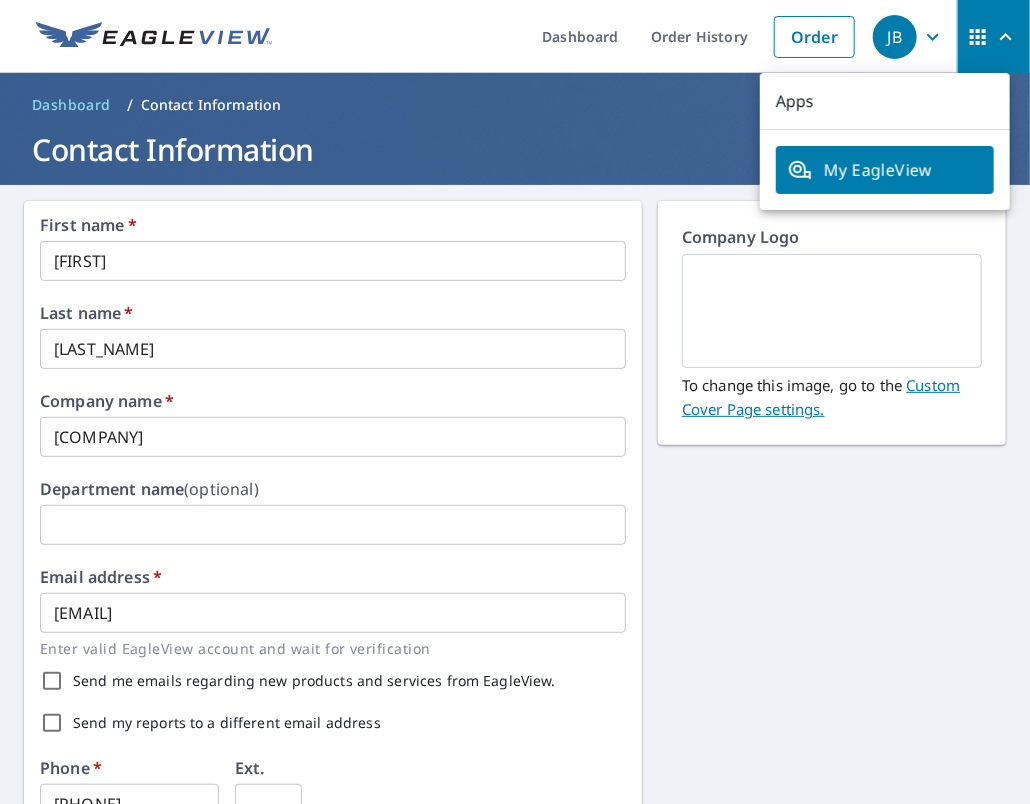 click on "Apps" at bounding box center (885, 101) 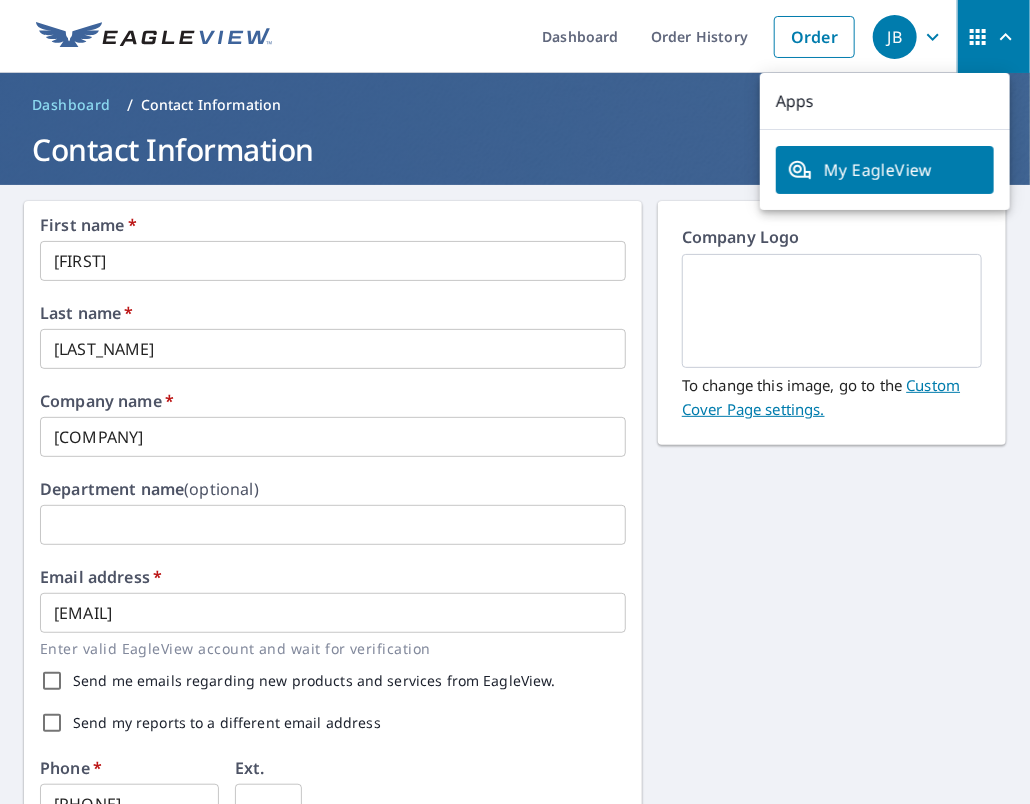 drag, startPoint x: 940, startPoint y: 182, endPoint x: 886, endPoint y: 175, distance: 54.451813 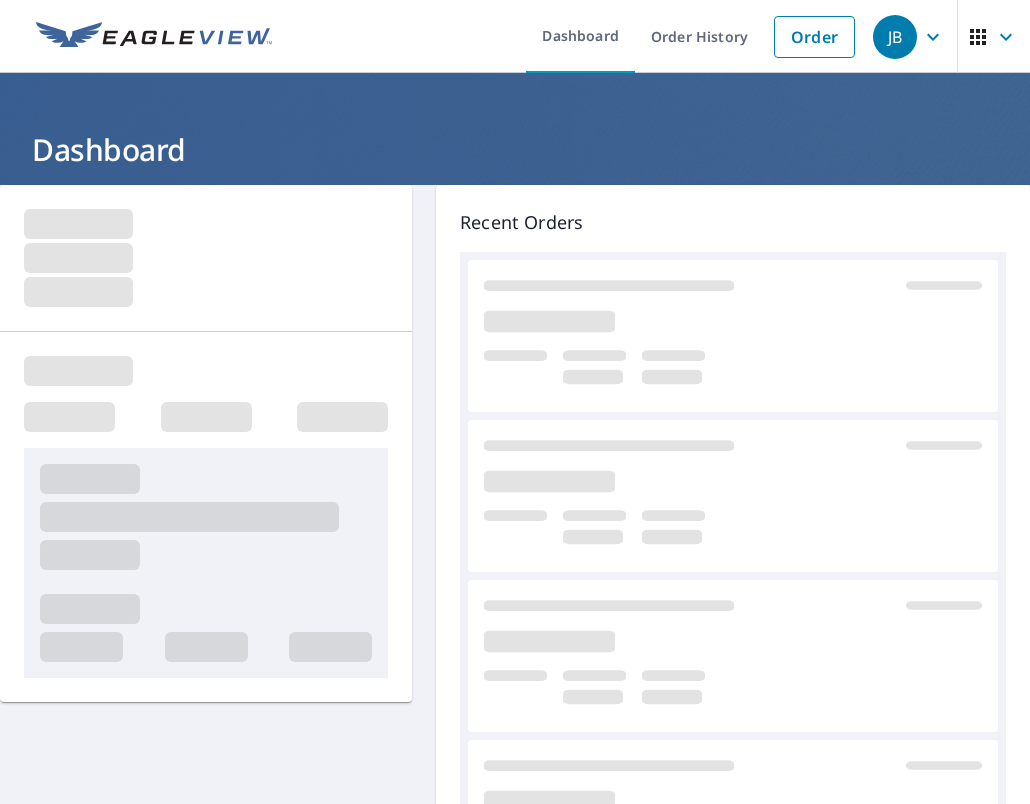scroll, scrollTop: 0, scrollLeft: 0, axis: both 